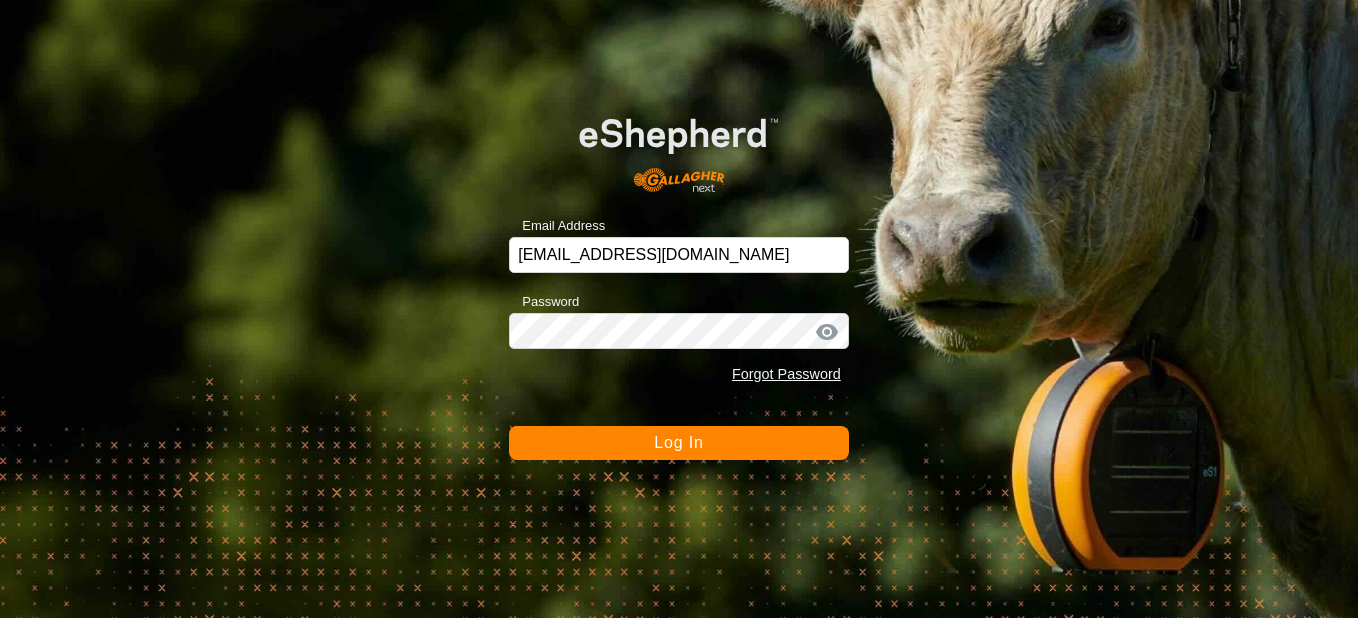 scroll, scrollTop: 0, scrollLeft: 0, axis: both 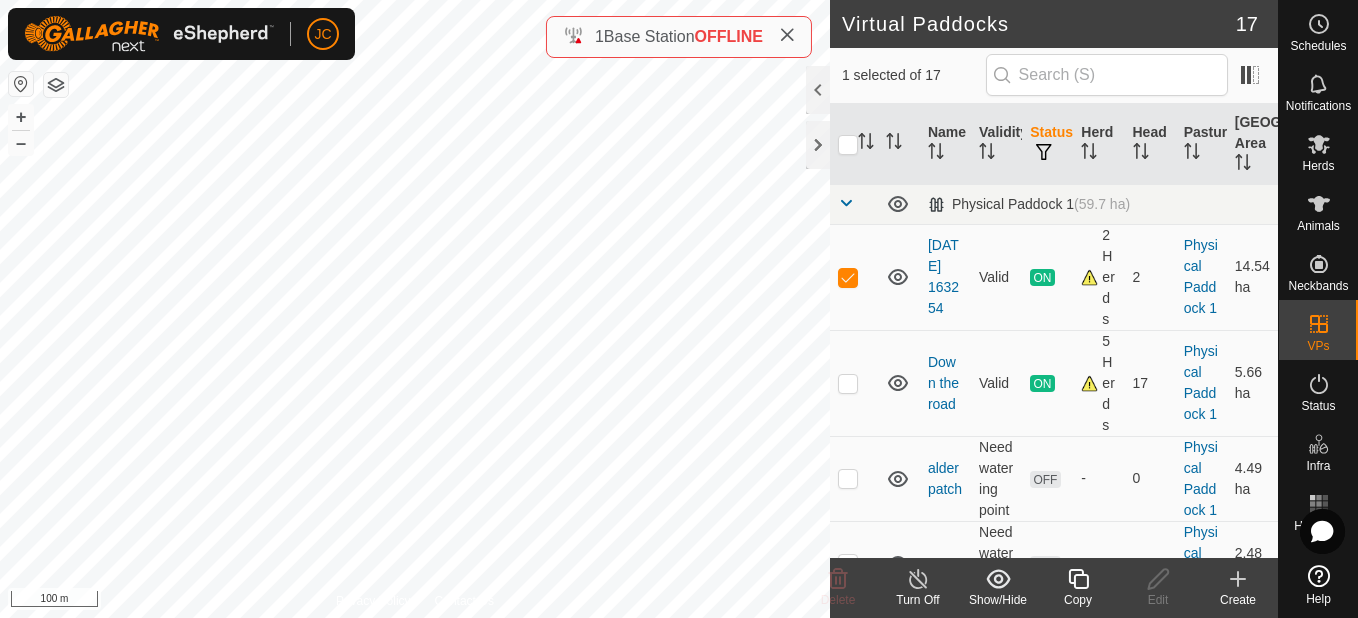checkbox on "false" 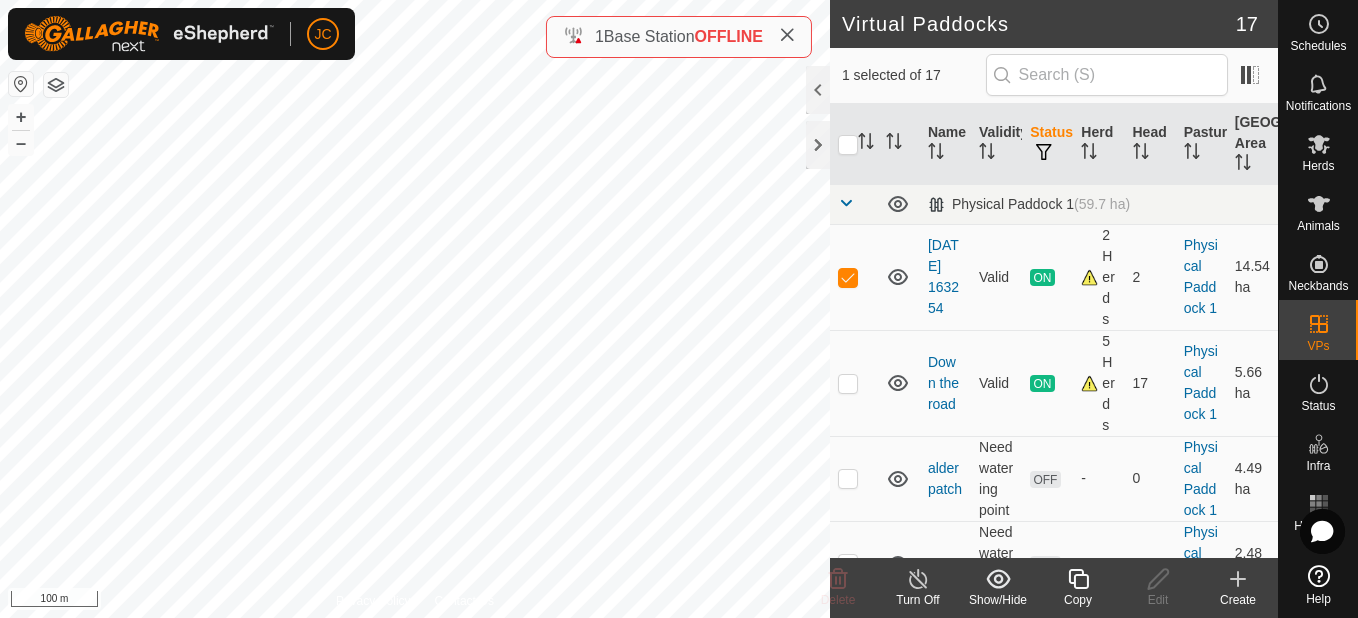 checkbox on "true" 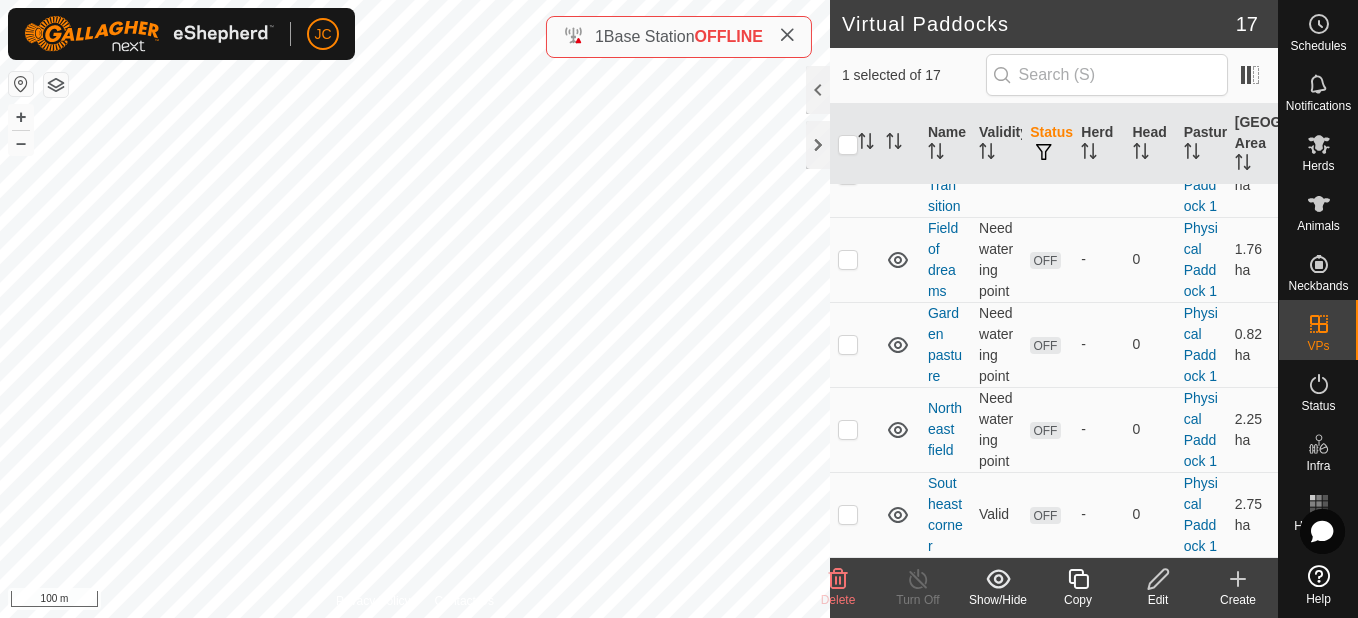 scroll, scrollTop: 1226, scrollLeft: 0, axis: vertical 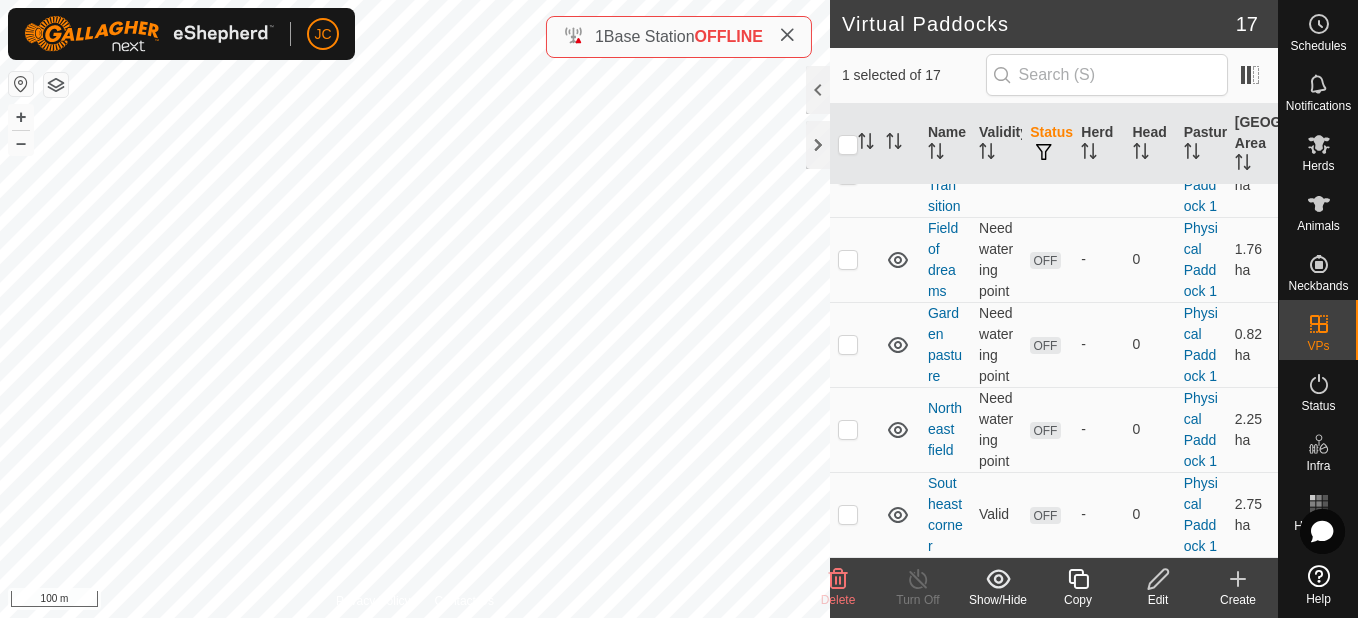 click 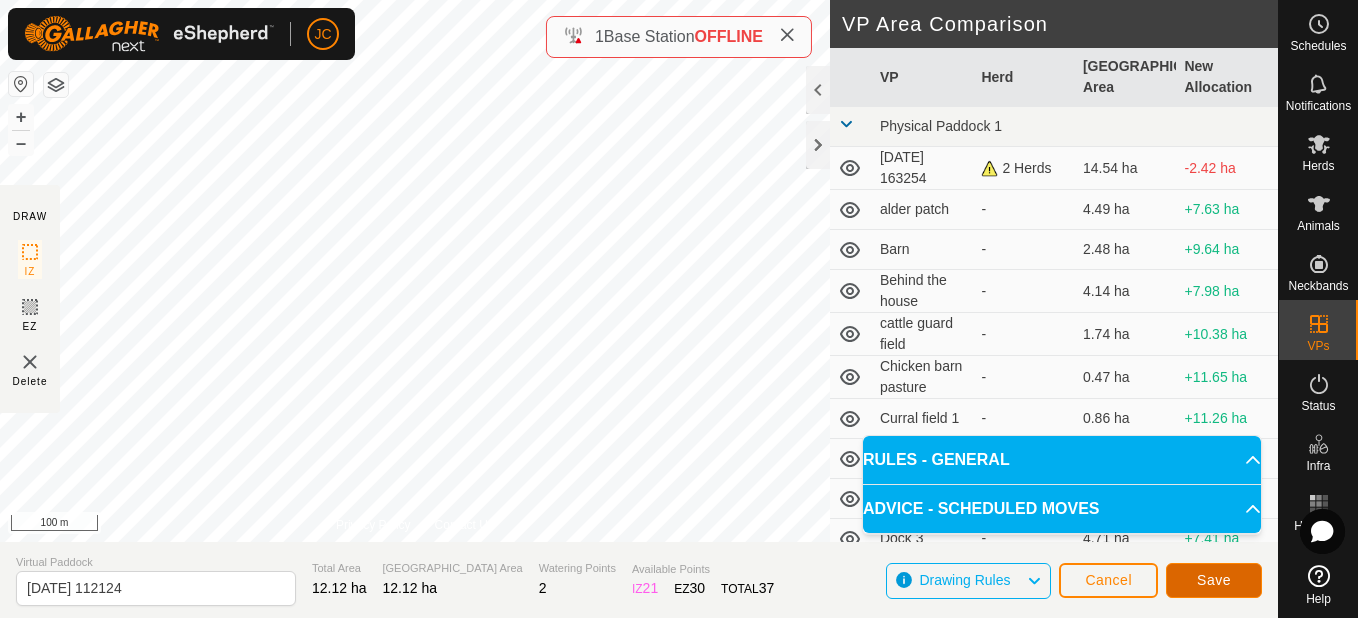 click on "Save" 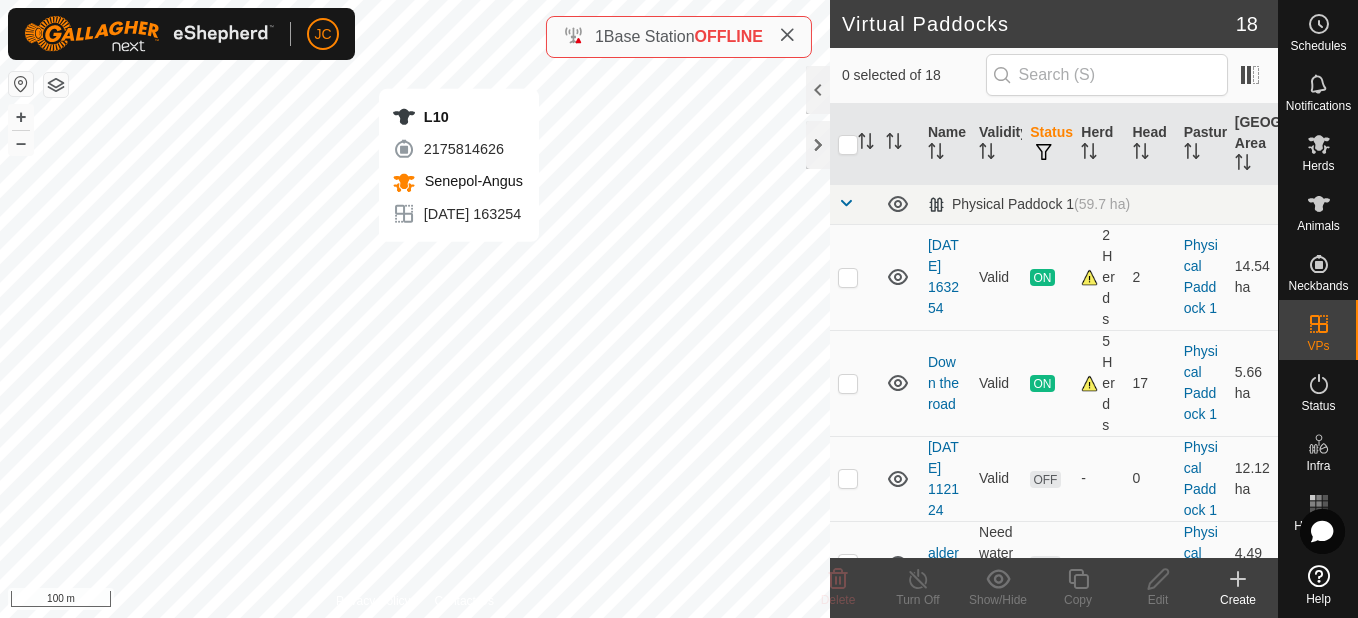 click on "JC Schedules Notifications Herds Animals Neckbands VPs Status Infra Heatmap Help Virtual Paddocks 18 0 selected of 18     Name   Validity   Status   Herd   Head   Pasture   Grazing Area   Physical Paddock 1   (59.7 ha) [DATE] 163254  Valid  ON  2 Herds   2   Physical Paddock 1   14.54 ha  Down the road  Valid  ON  5 Herds   17   Physical Paddock 1   5.66 ha  [DATE] 112124  Valid  OFF  -   0   Physical Paddock 1   12.12 [PERSON_NAME] patch  Need watering point  OFF  -   0   Physical Paddock 1   4.49 ha  Barn  Need watering point  OFF  -   0   Physical Paddock 1   2.48 ha  Behind the house  Valid  OFF  -   0   Physical Paddock 1   4.14 ha  cattle guard field  Valid  OFF  -   0   Physical Paddock 1   1.74 ha  Chicken barn pasture  Need watering point  OFF  -   0   Physical Paddock 1   0.47 [PERSON_NAME] field 1  Valid  OFF  -   0   Physical Paddock 1   0.86 ha  Dock 1  Valid  OFF  -   0   Physical Paddock 1   6.86 ha  Dock 2  Valid  OFF  -   0   Physical Paddock 1   6.27 ha  Dock 3  Valid  OFF  -   0   4.71 ha" 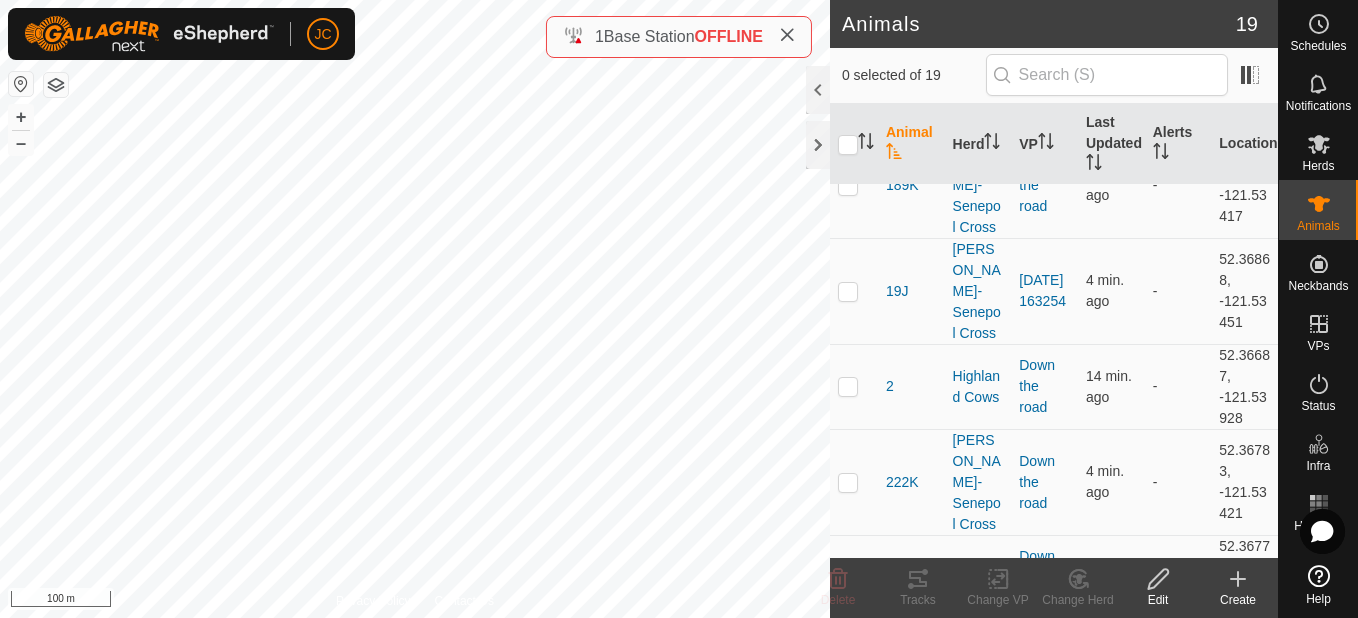 scroll, scrollTop: 0, scrollLeft: 0, axis: both 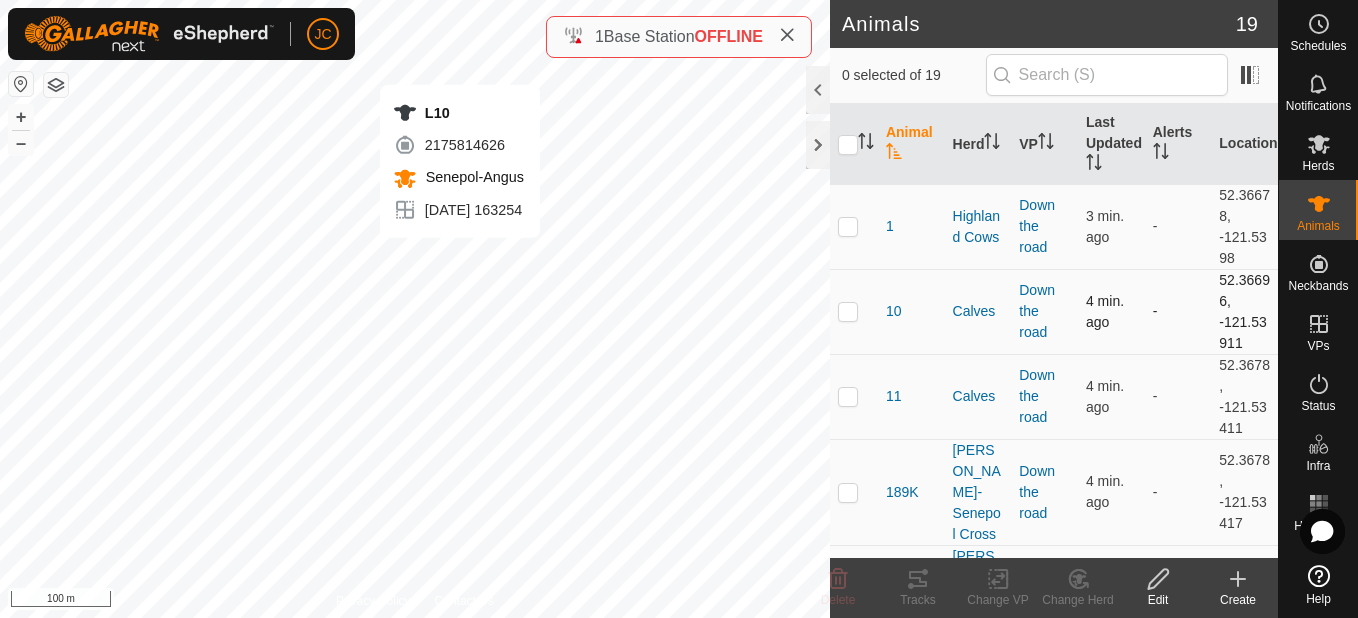 checkbox on "true" 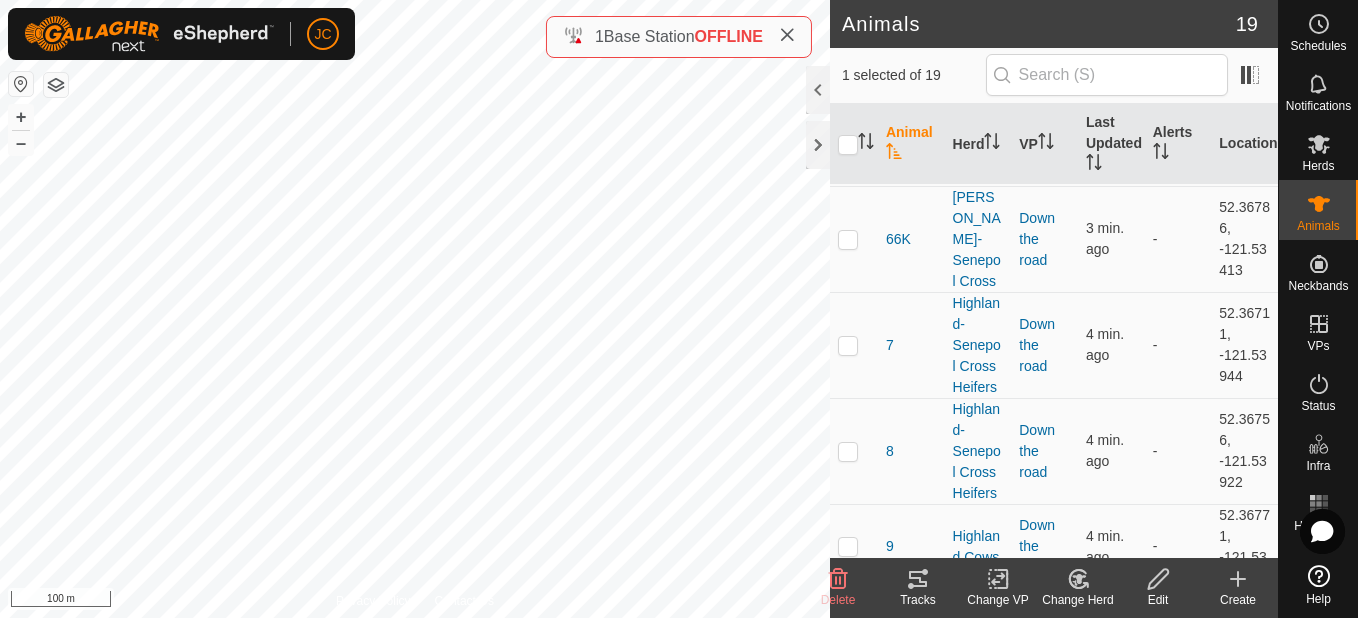 scroll, scrollTop: 1347, scrollLeft: 0, axis: vertical 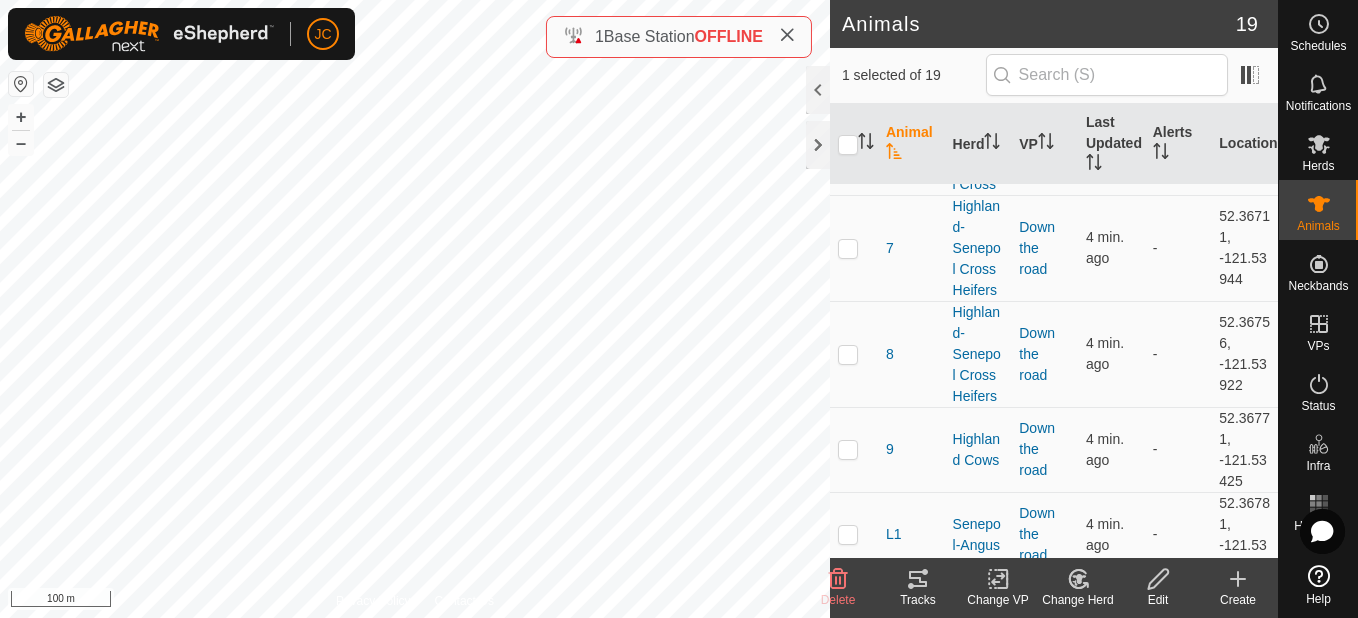 drag, startPoint x: 1207, startPoint y: 480, endPoint x: 1223, endPoint y: 505, distance: 29.681644 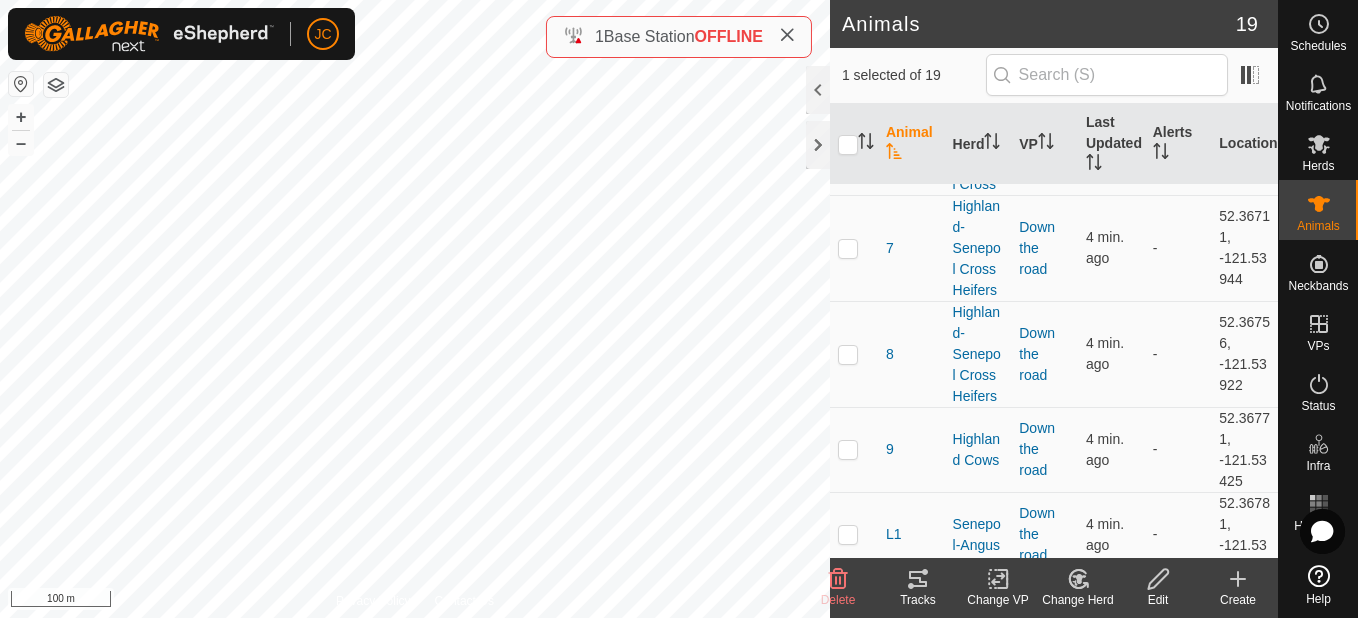 click on "52.36878, -121.53439" at bounding box center (1244, 619) 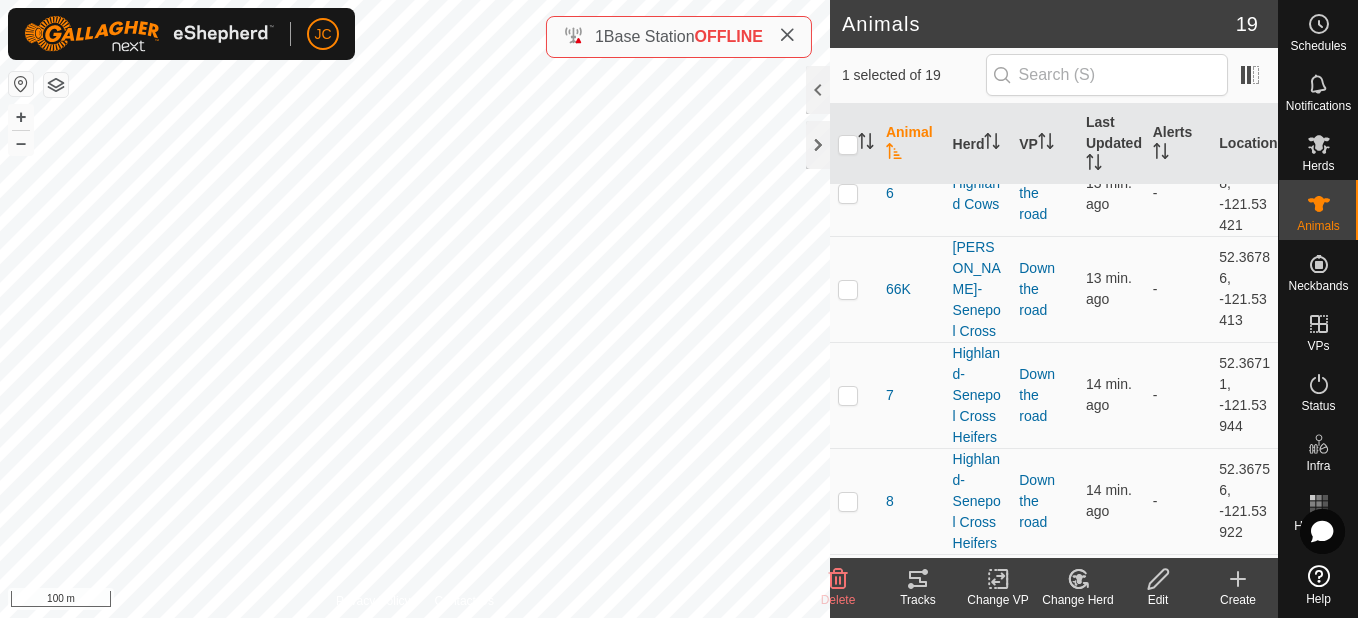 scroll, scrollTop: 1347, scrollLeft: 0, axis: vertical 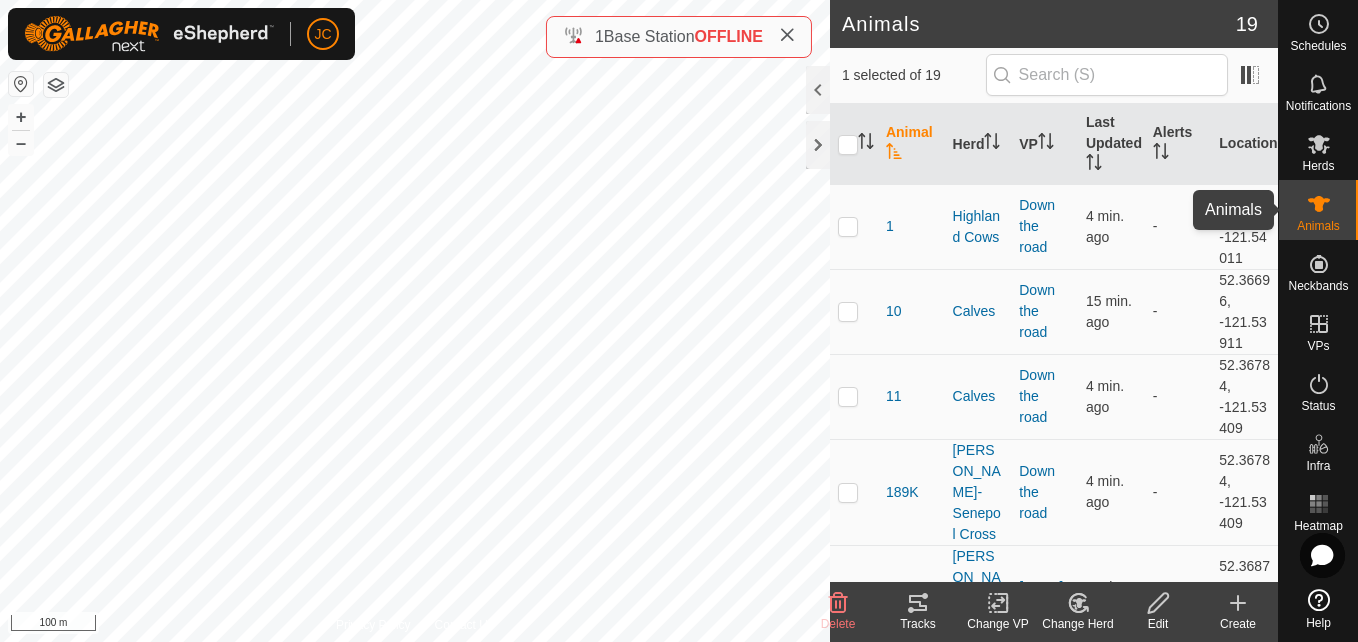 click at bounding box center [1319, 204] 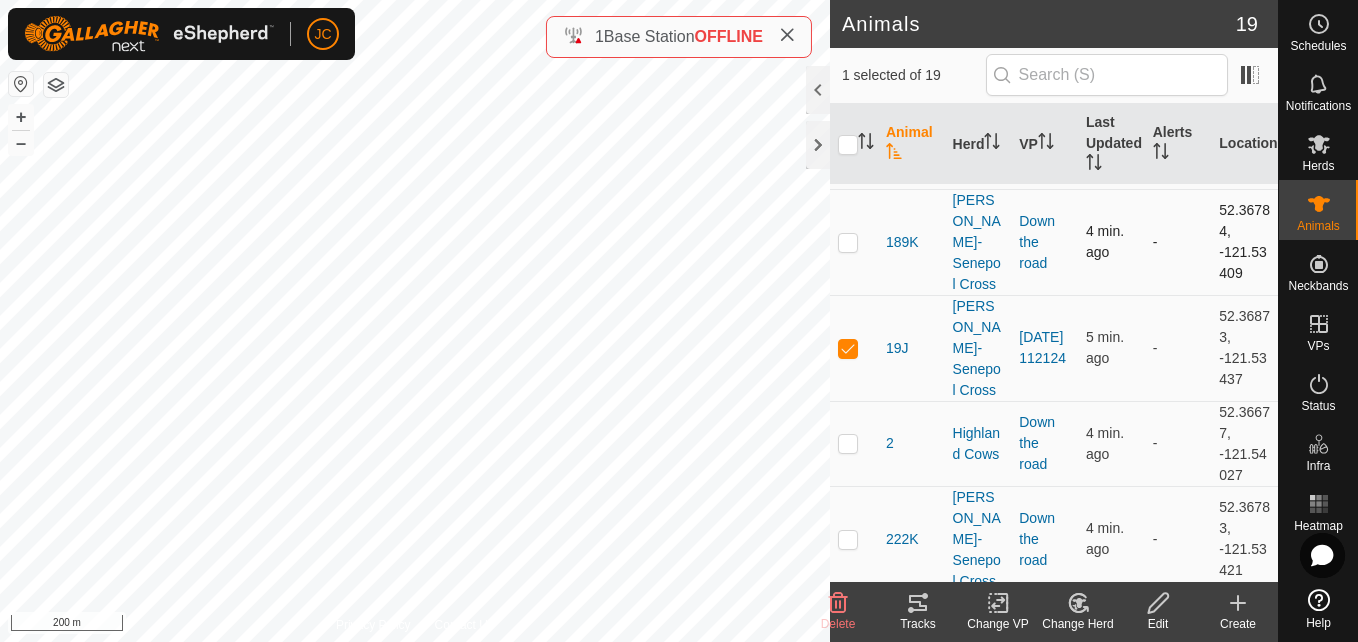scroll, scrollTop: 251, scrollLeft: 0, axis: vertical 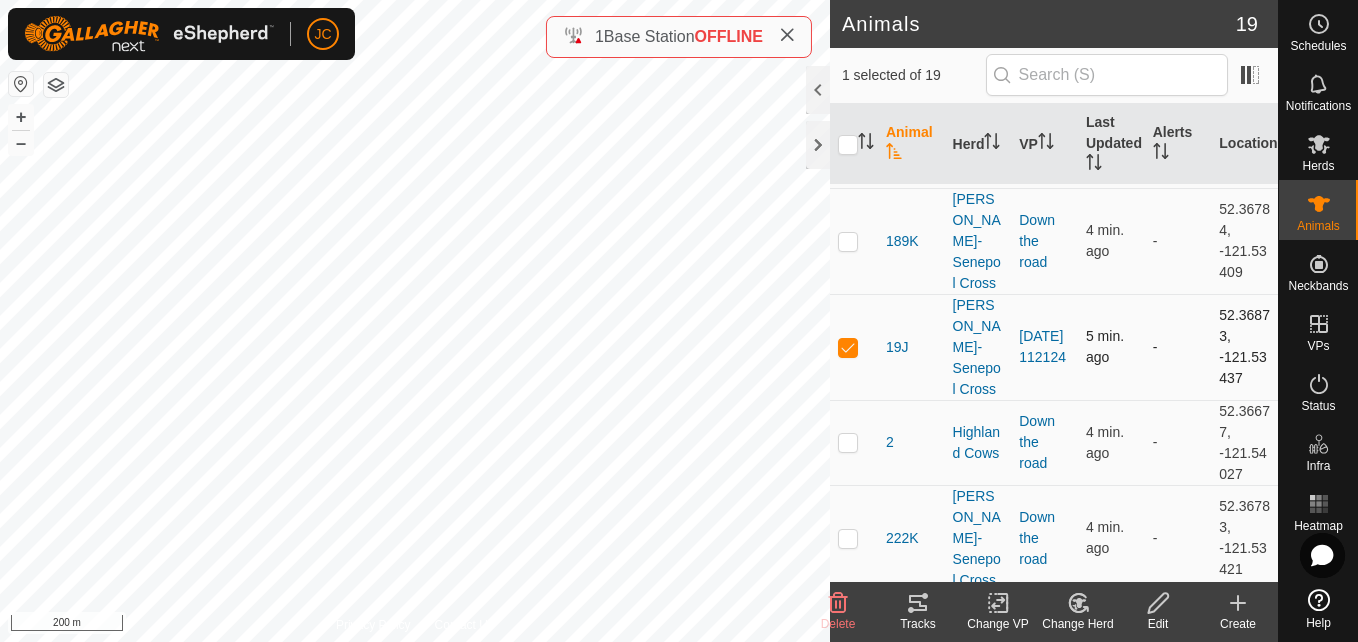 click at bounding box center [848, 347] 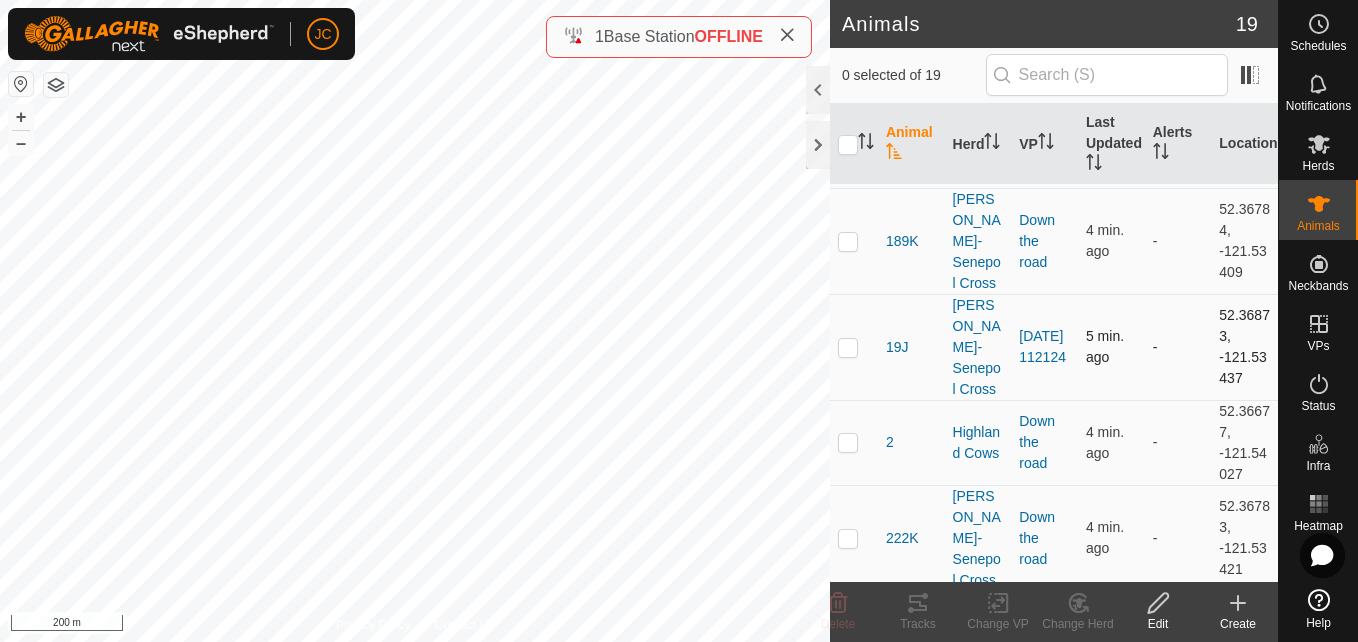 scroll, scrollTop: 0, scrollLeft: 0, axis: both 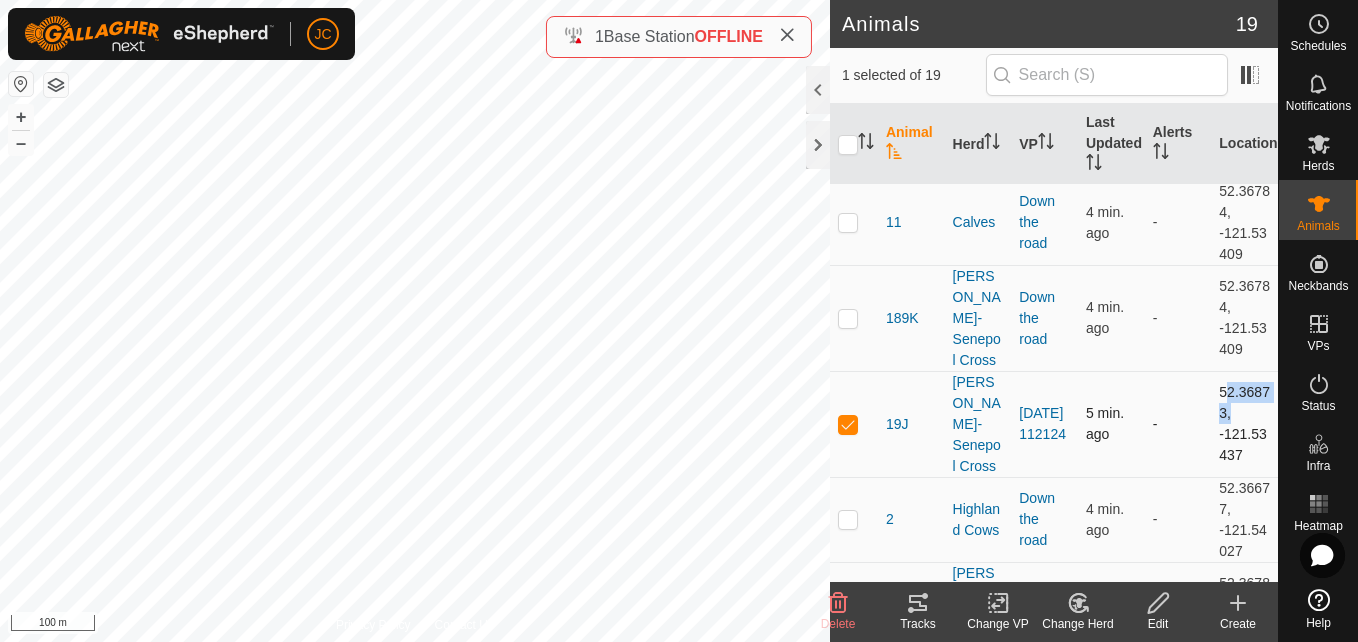 drag, startPoint x: 1205, startPoint y: 360, endPoint x: 1223, endPoint y: 381, distance: 27.658634 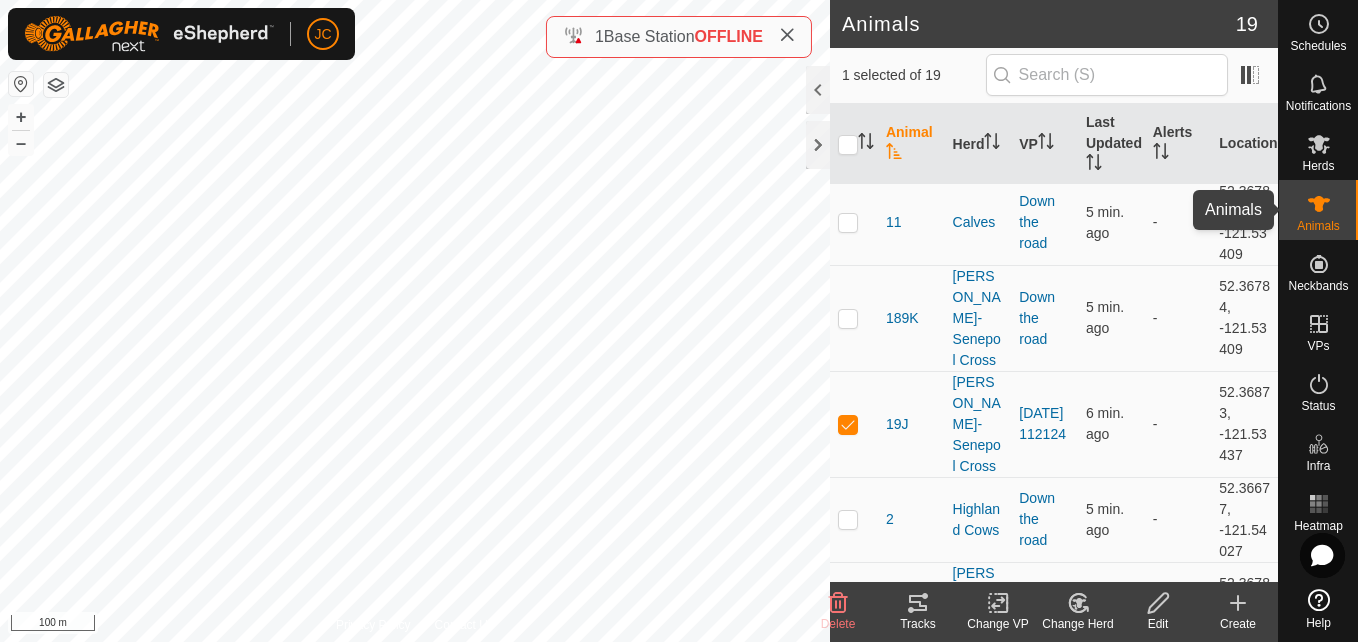 click 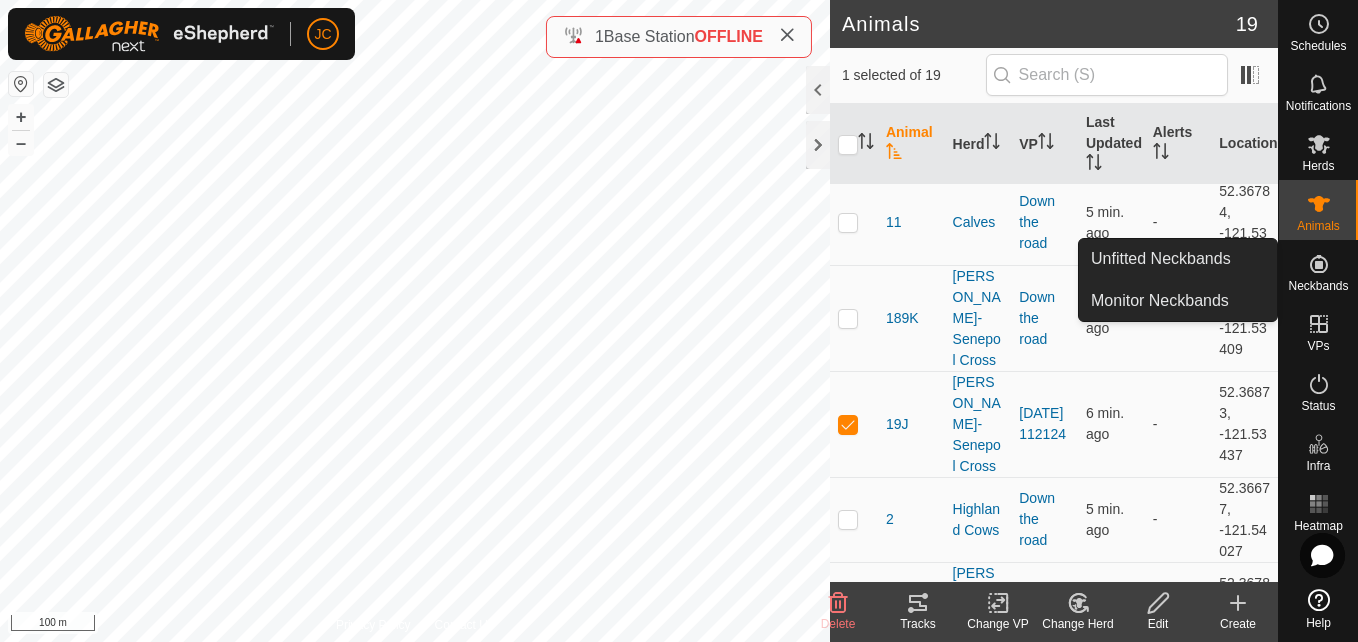 click on "Neckbands" at bounding box center (1318, 270) 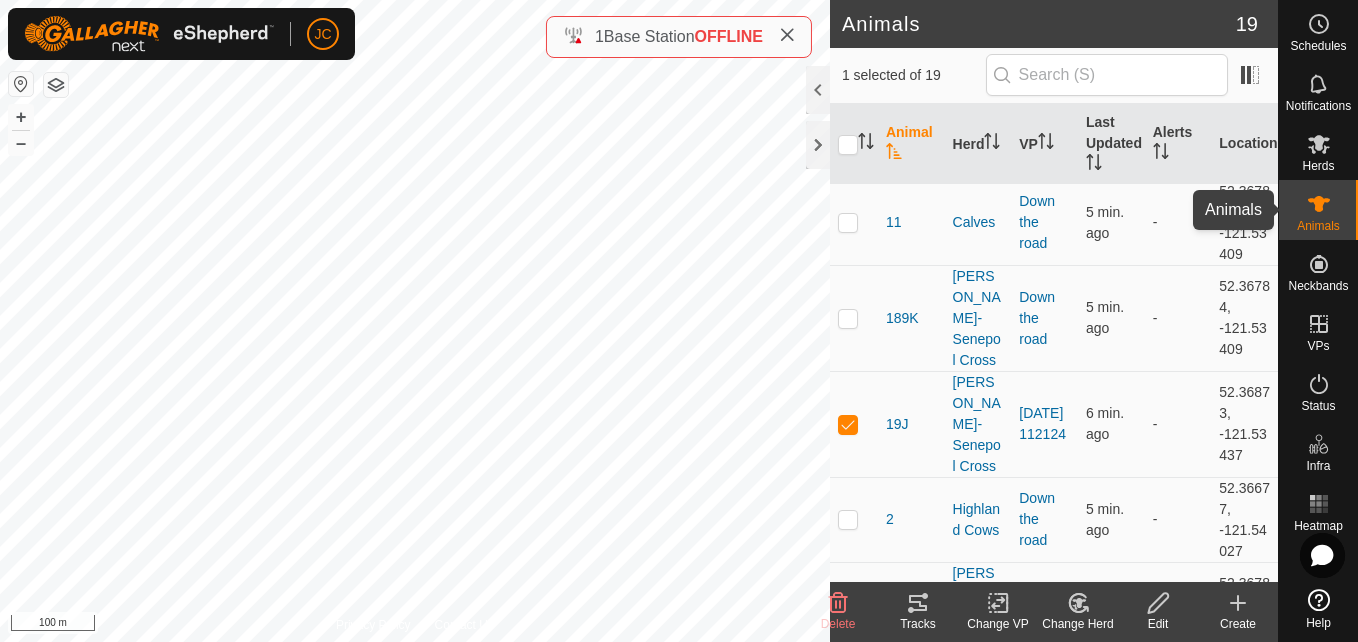 click on "Animals" at bounding box center (1318, 226) 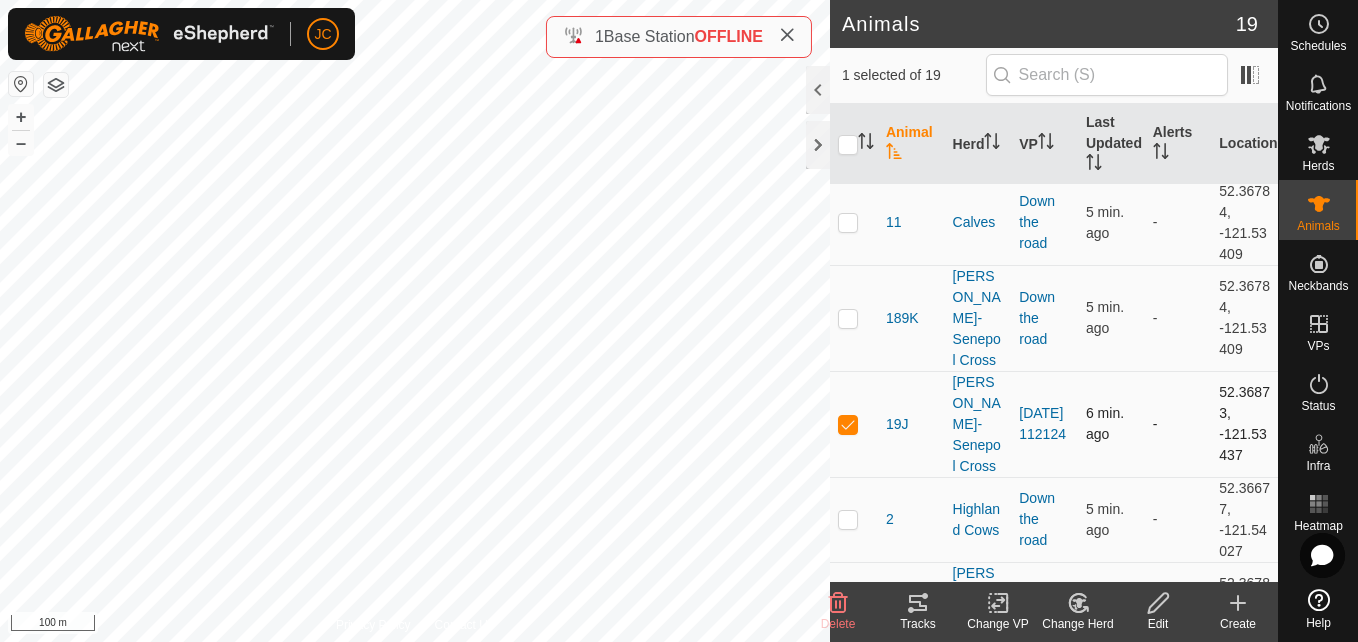 click at bounding box center [854, 424] 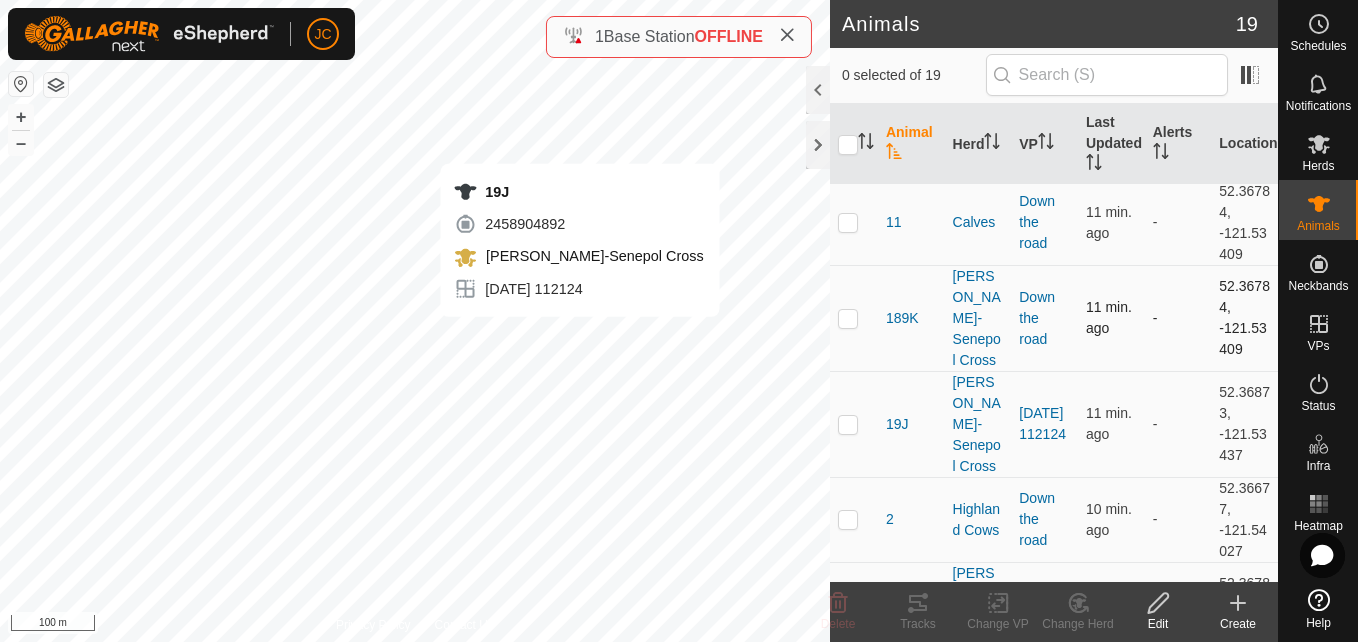 checkbox on "true" 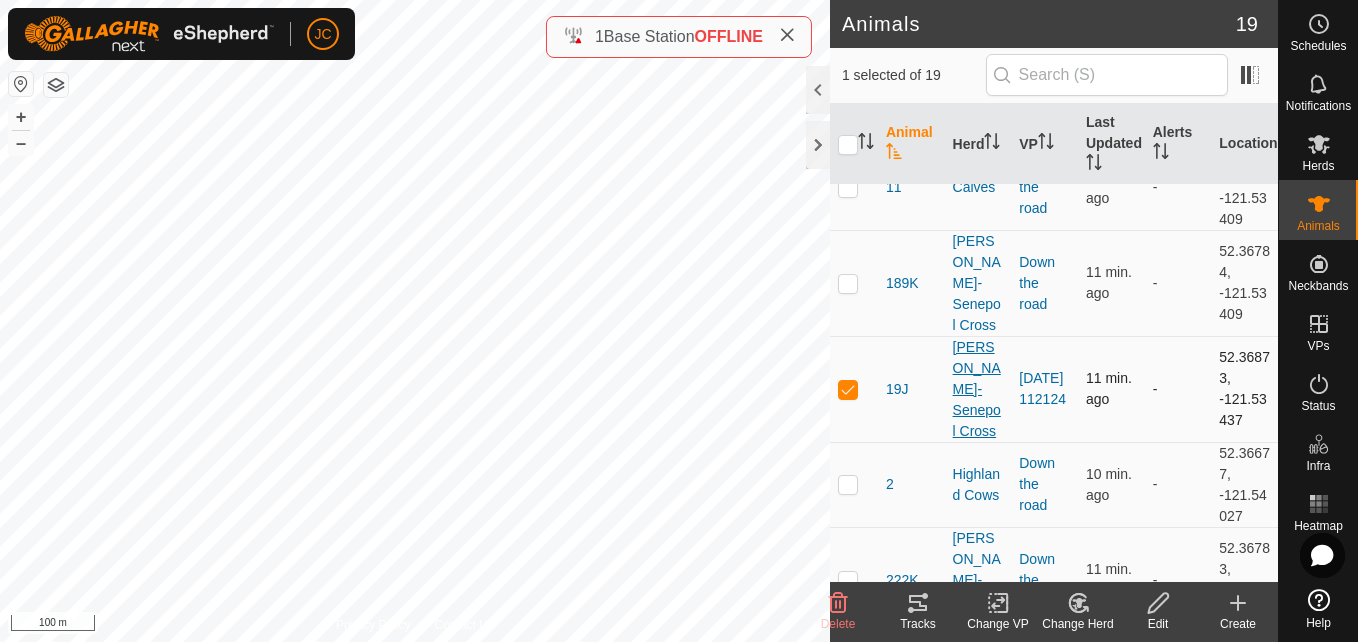 scroll, scrollTop: 210, scrollLeft: 0, axis: vertical 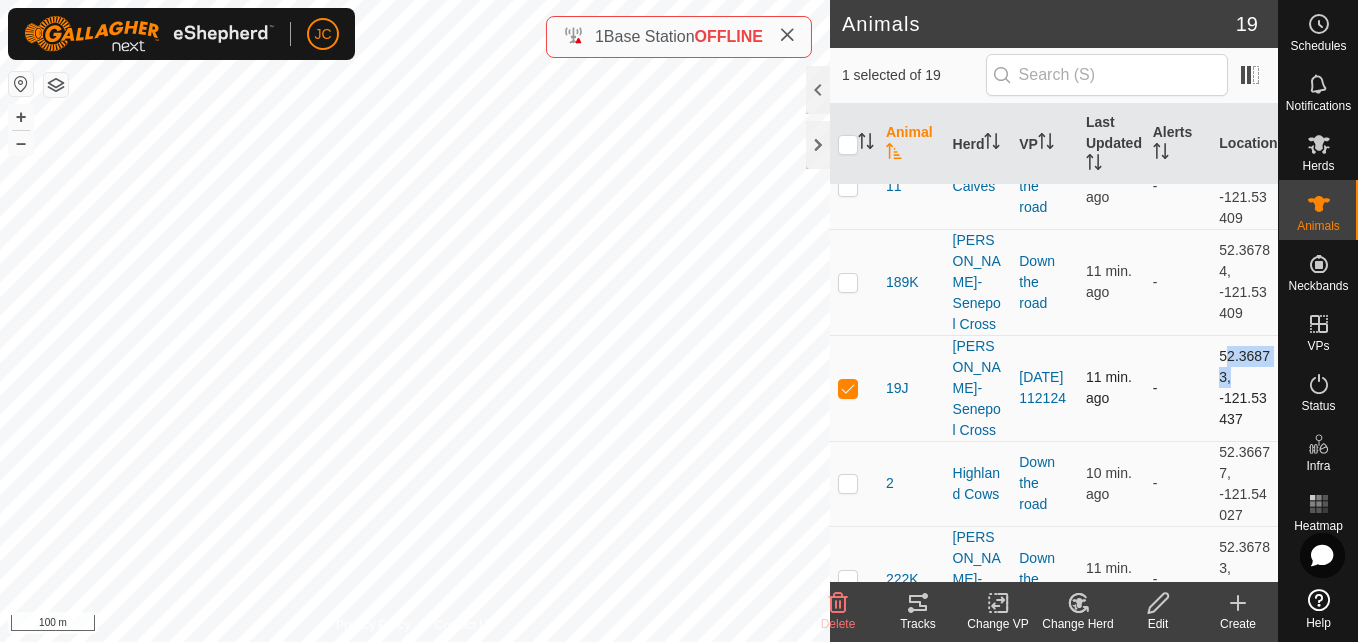drag, startPoint x: 1202, startPoint y: 322, endPoint x: 1221, endPoint y: 343, distance: 28.319605 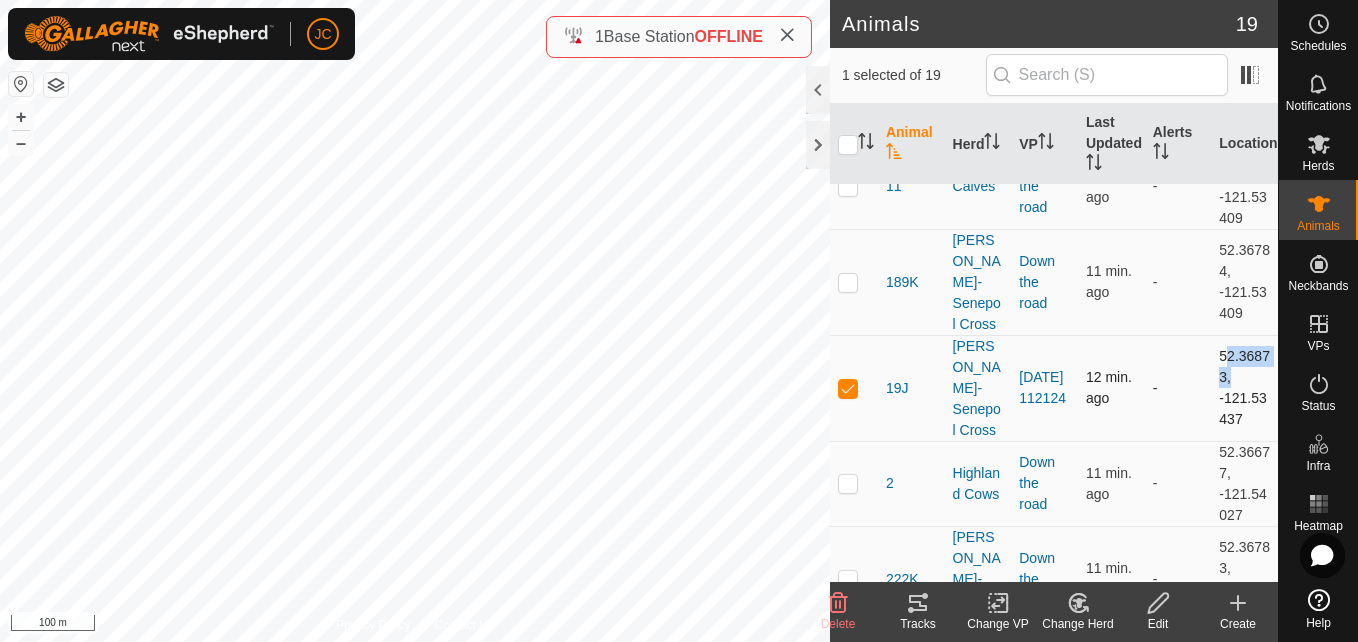 drag, startPoint x: 1204, startPoint y: 363, endPoint x: 1237, endPoint y: 383, distance: 38.587563 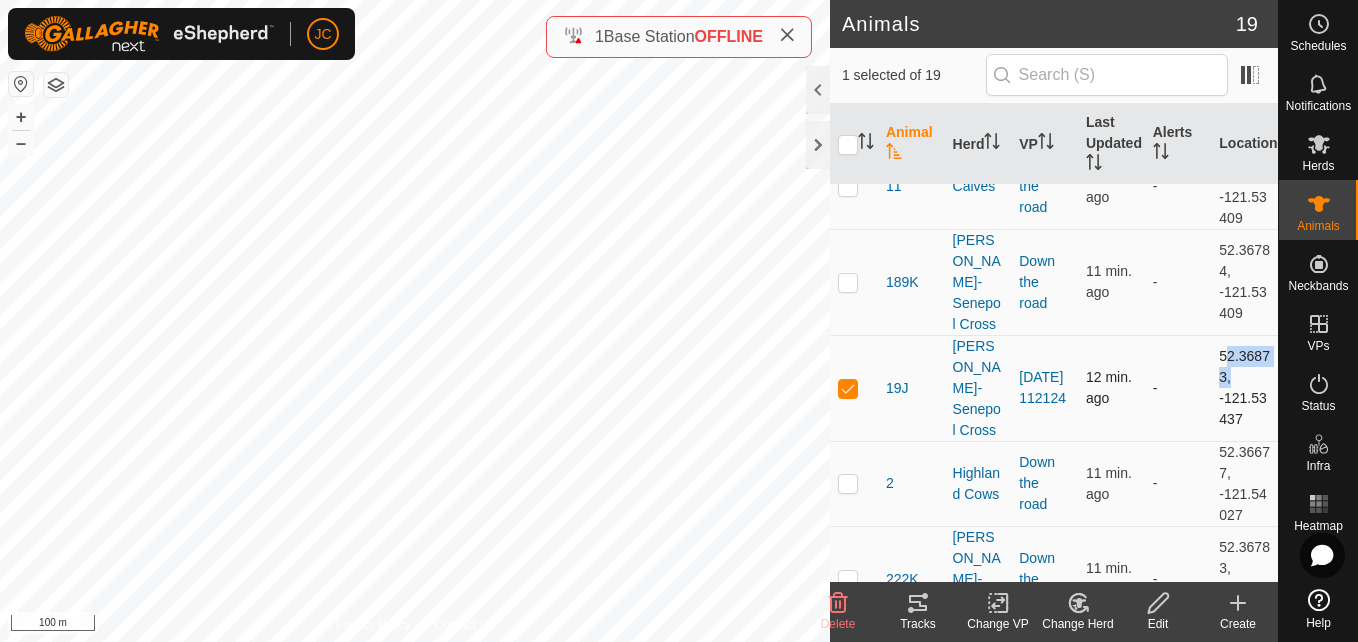 click on "52.36873, -121.53437" at bounding box center [1244, 388] 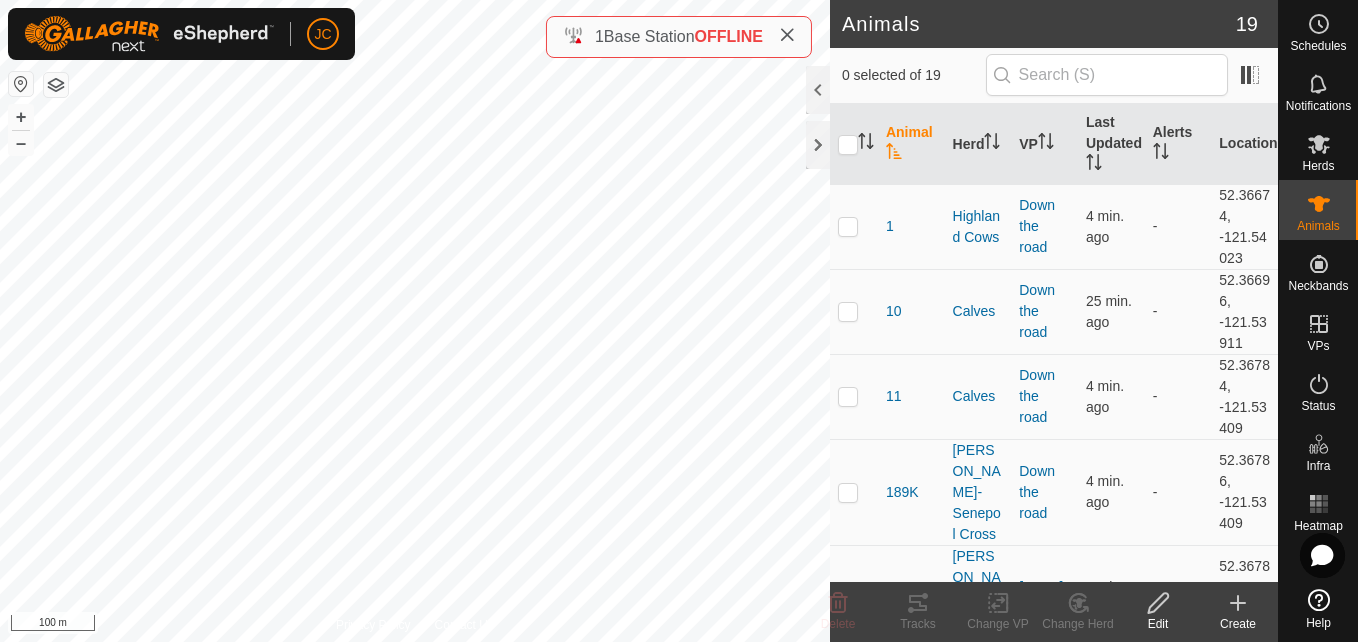 scroll, scrollTop: 0, scrollLeft: 0, axis: both 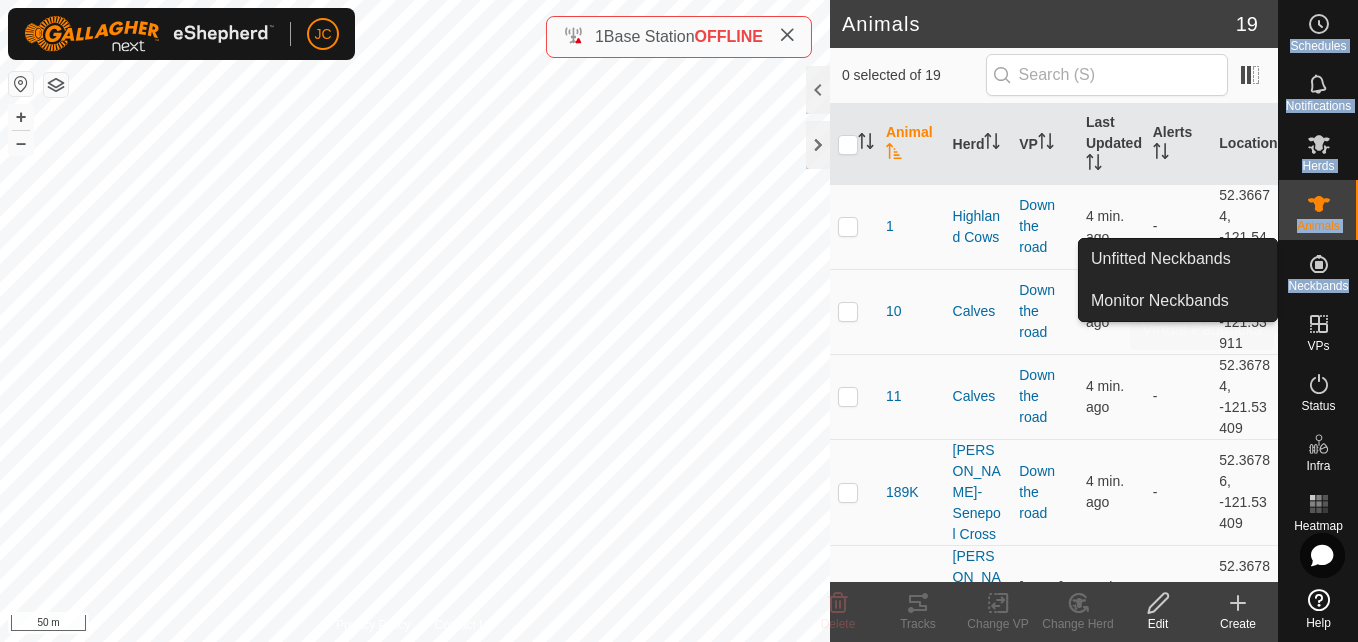 drag, startPoint x: 1357, startPoint y: 297, endPoint x: 1312, endPoint y: 280, distance: 48.104053 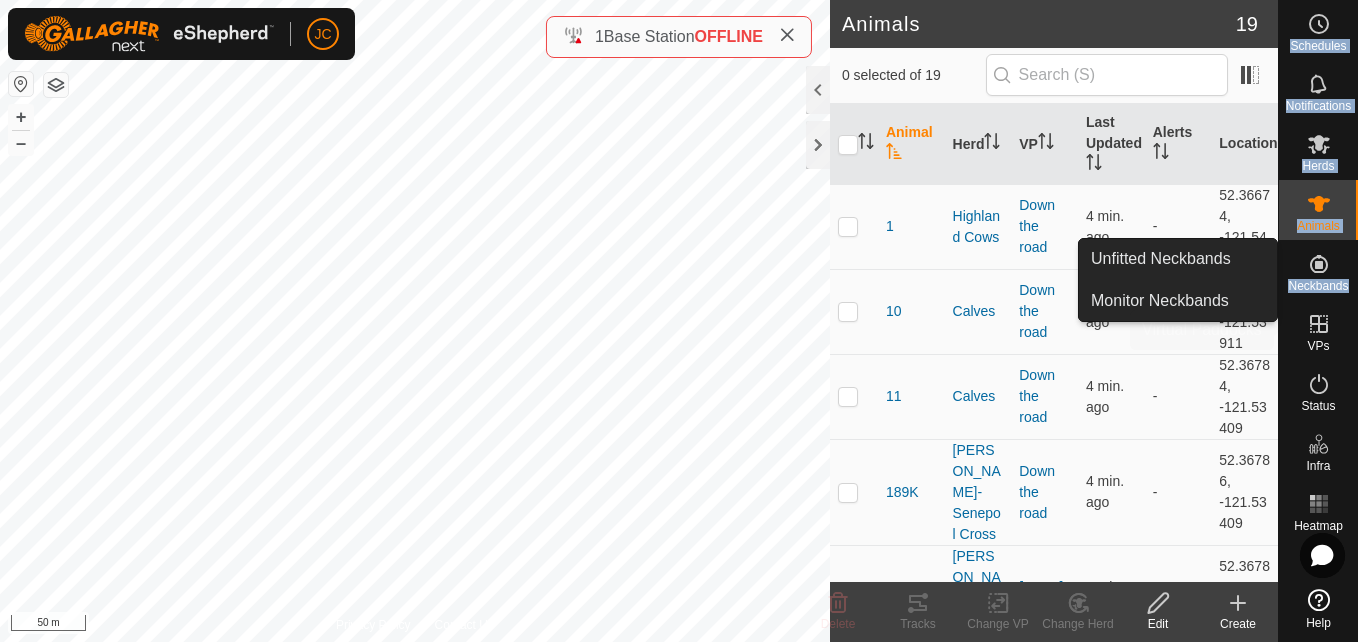 click on "Neckbands" at bounding box center (1318, 270) 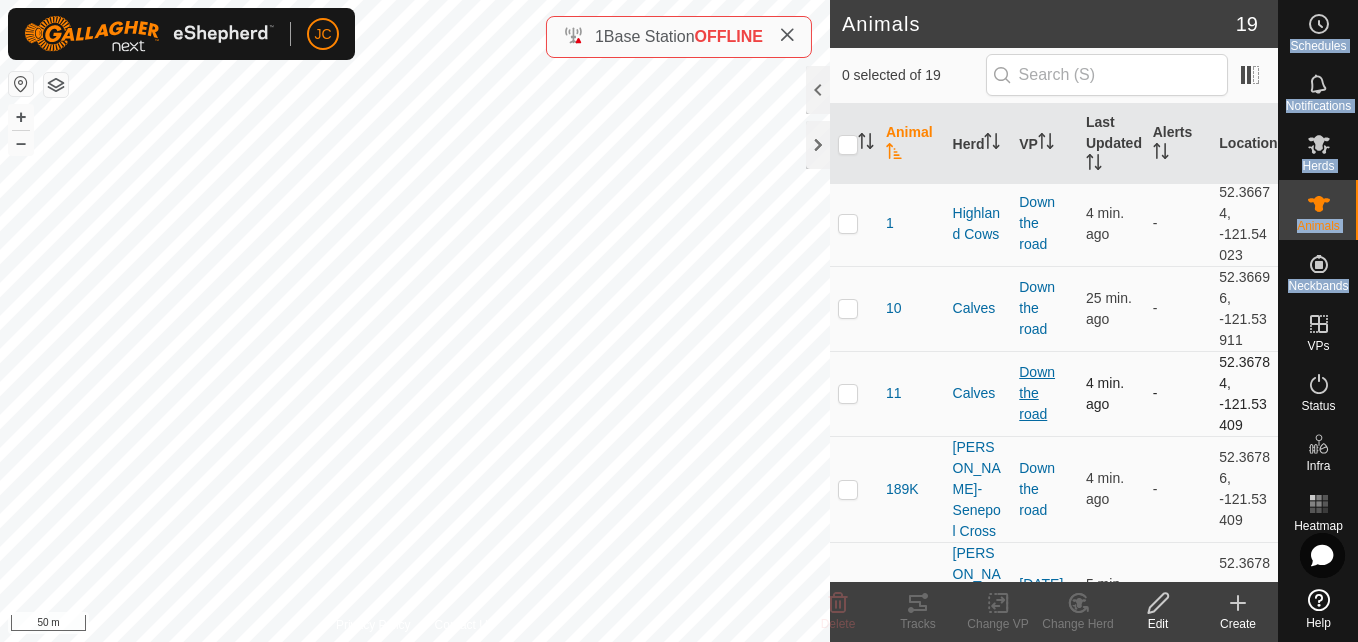 scroll, scrollTop: 0, scrollLeft: 0, axis: both 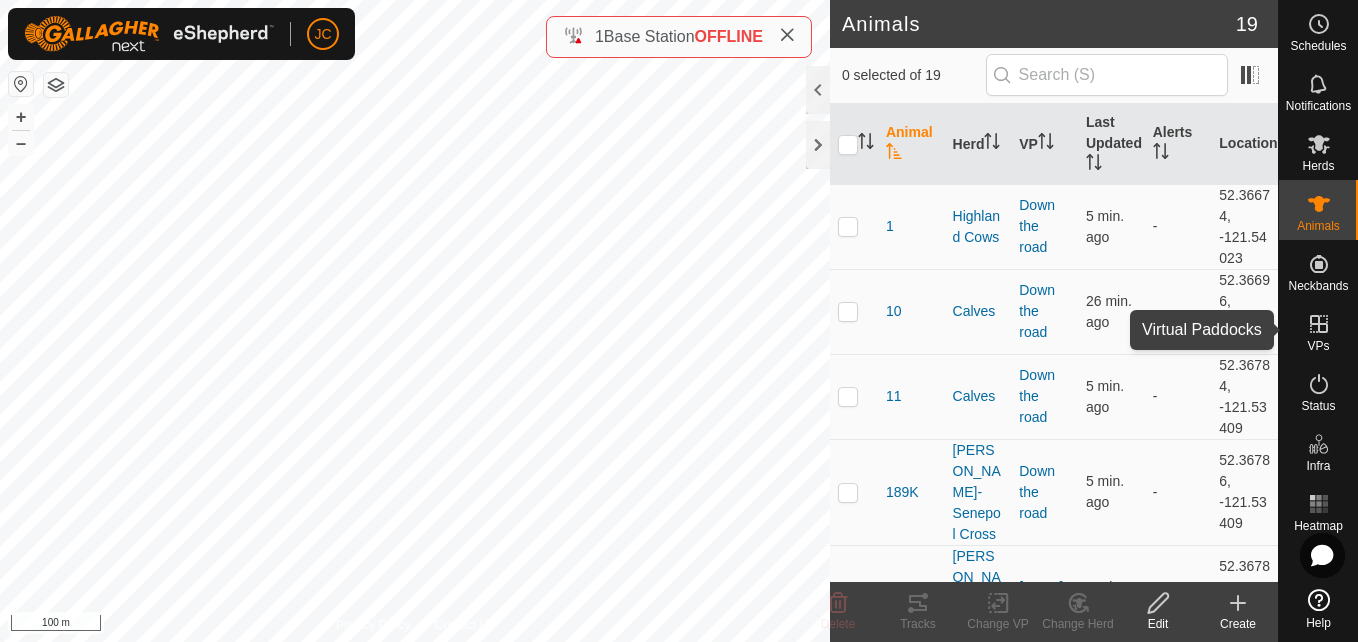 click at bounding box center (1319, 324) 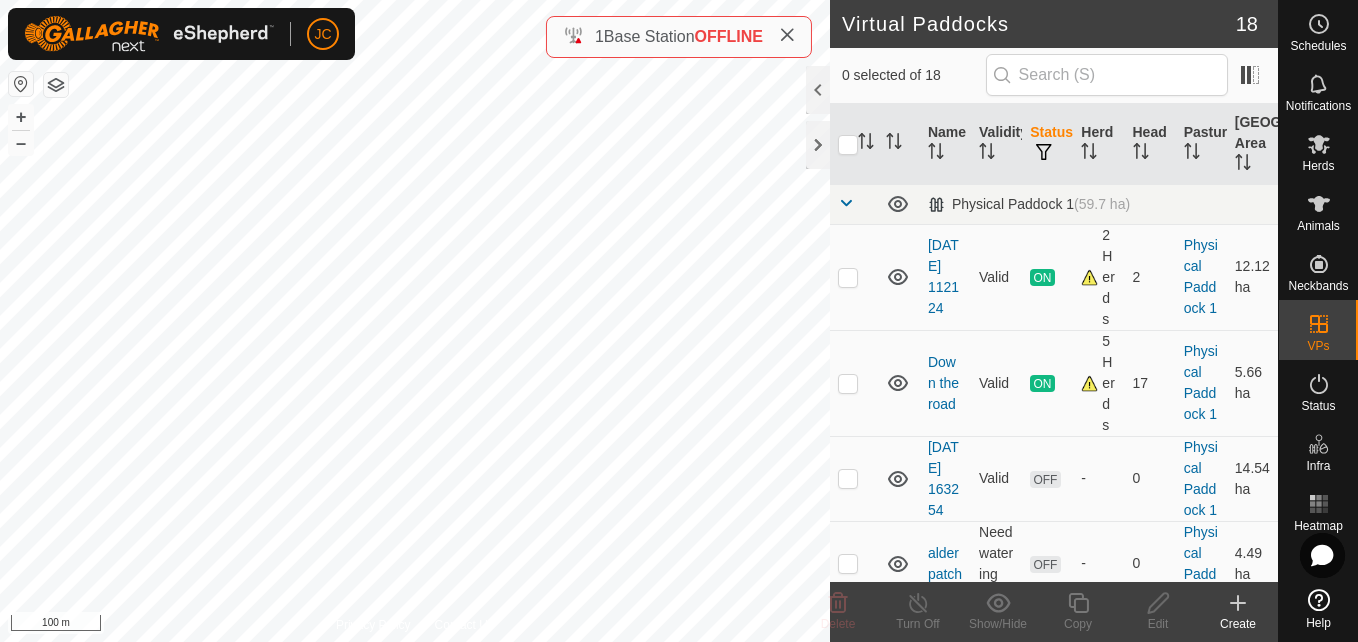 scroll, scrollTop: 262, scrollLeft: 0, axis: vertical 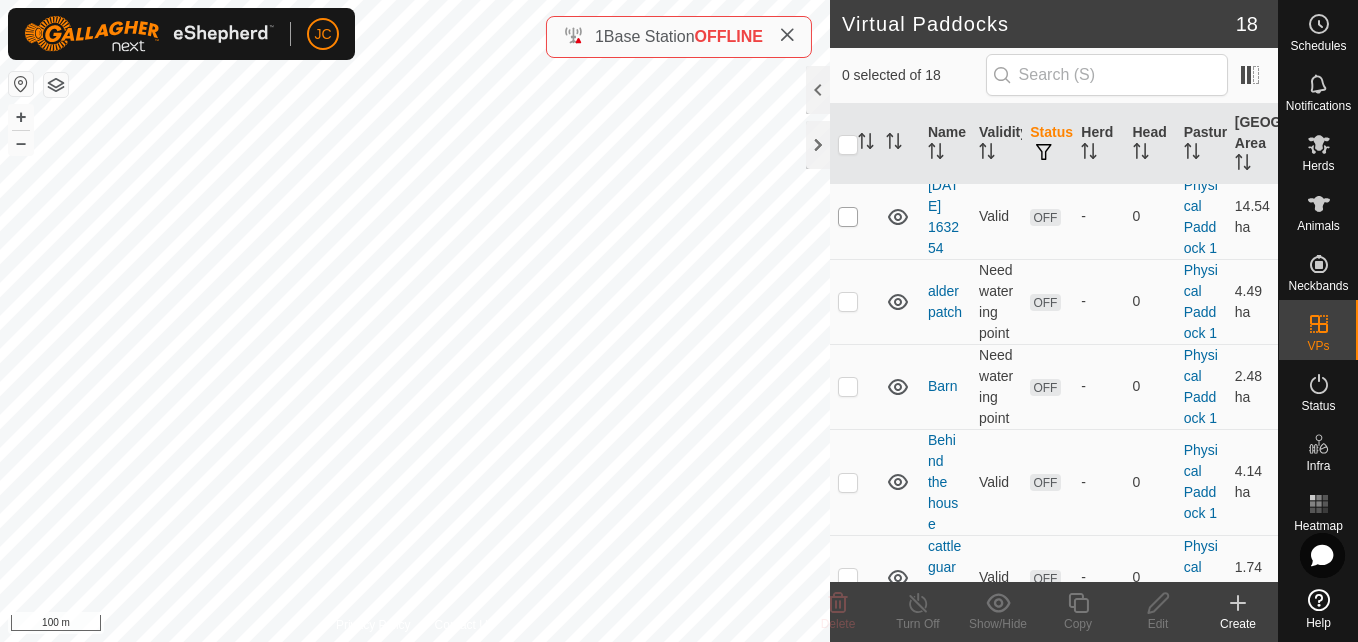 click at bounding box center (848, 217) 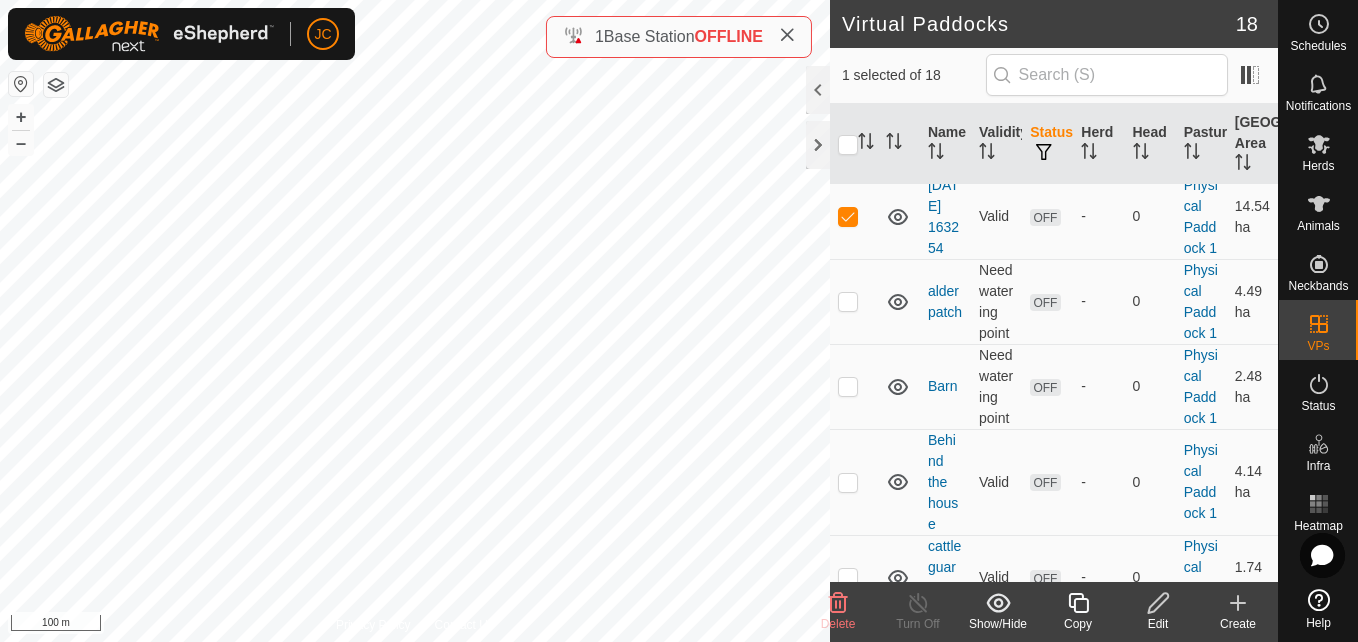 click 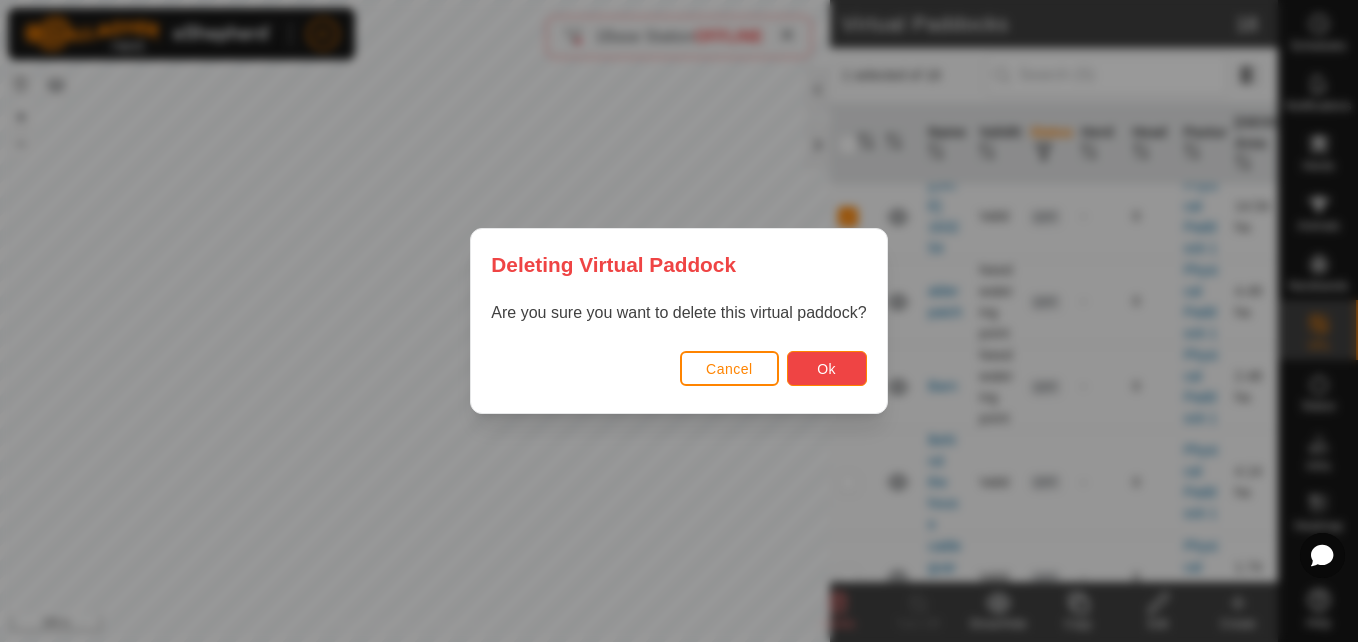 click on "Ok" at bounding box center (827, 368) 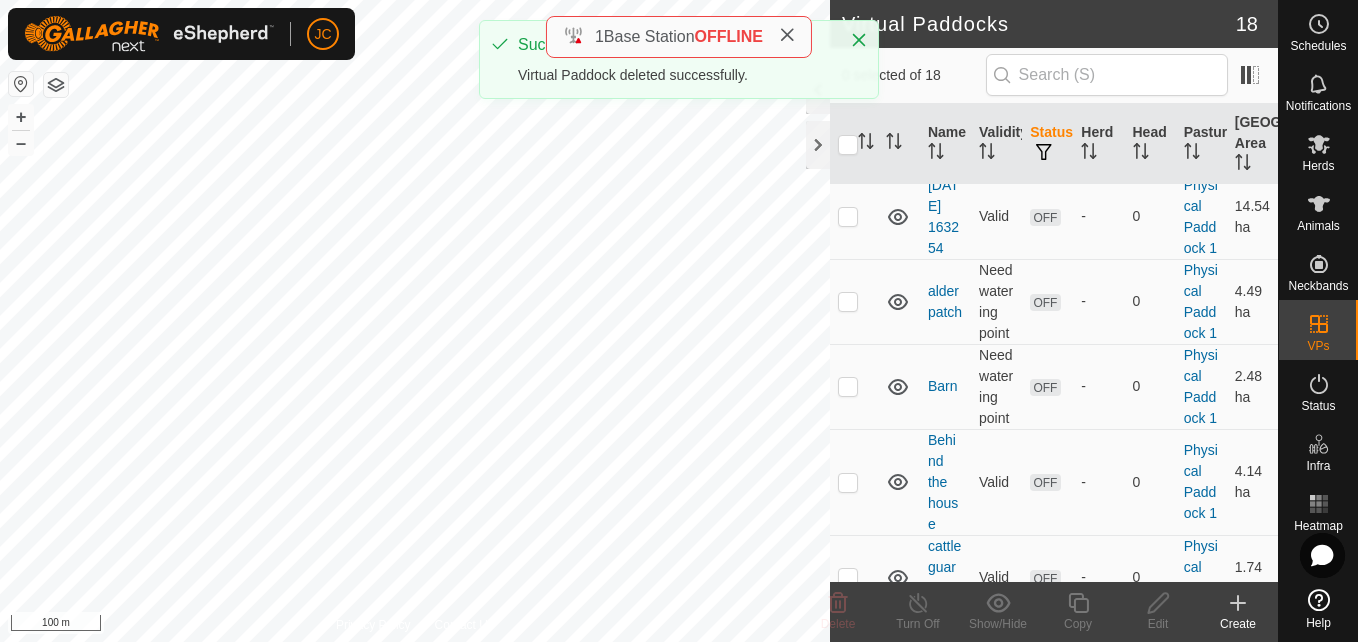 checkbox on "false" 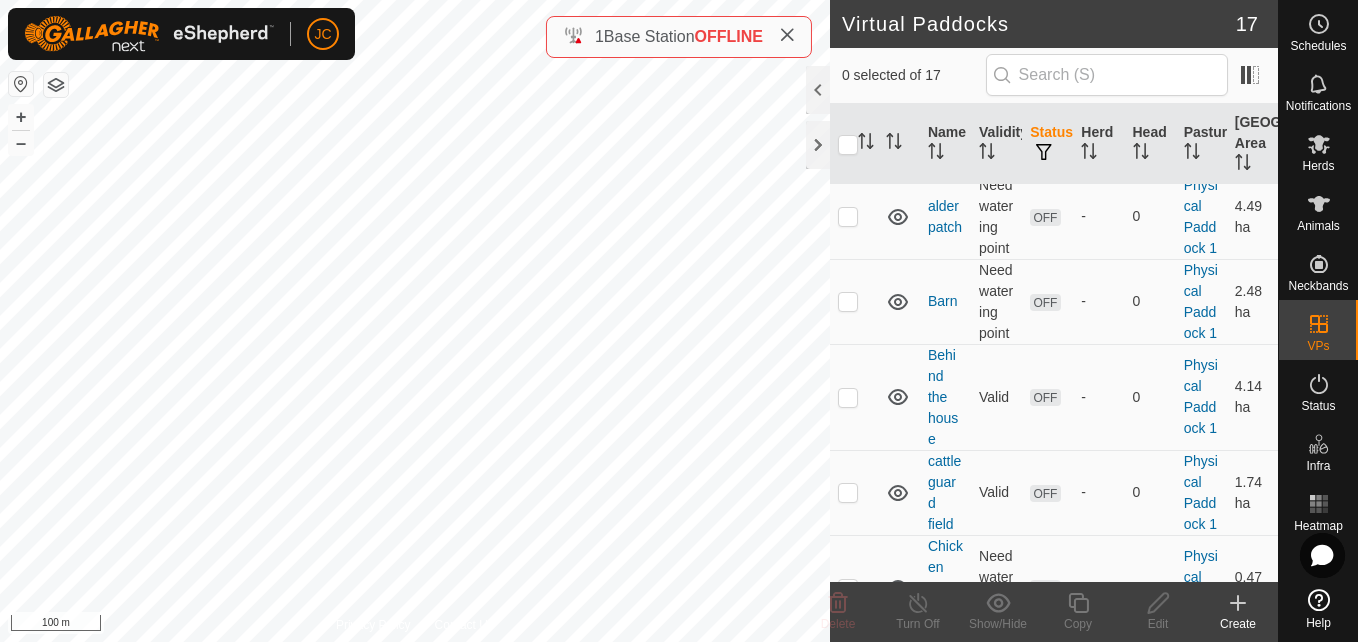 scroll, scrollTop: 0, scrollLeft: 0, axis: both 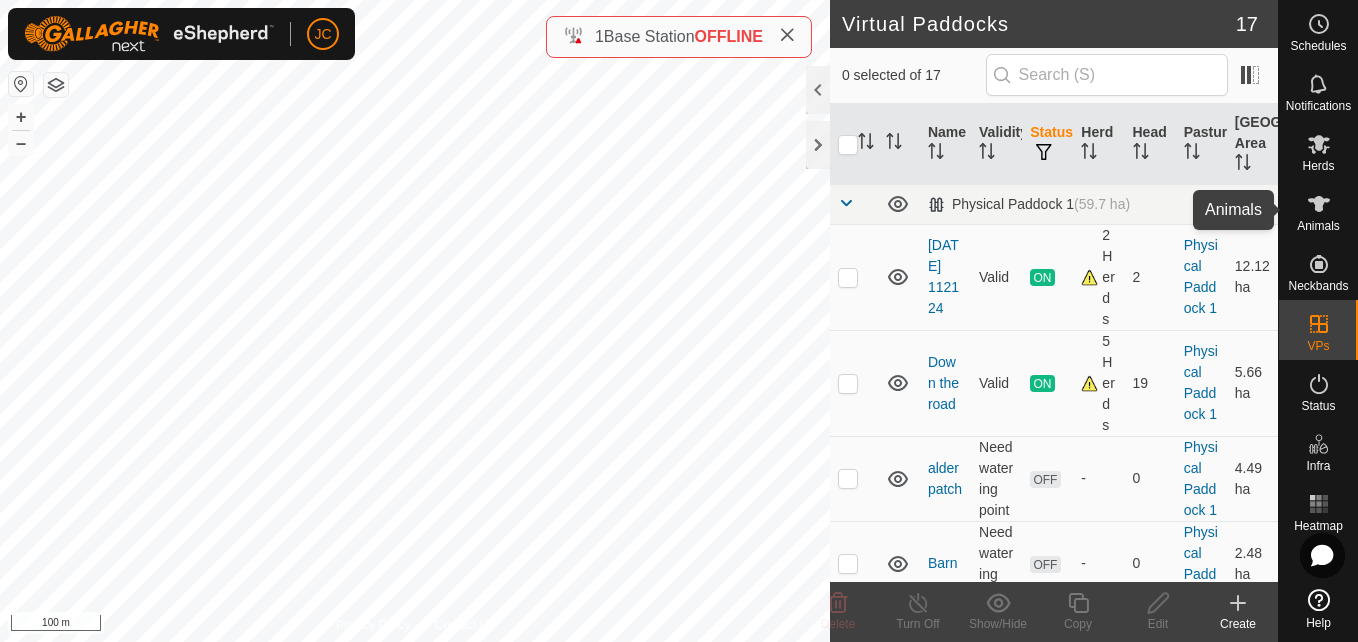 click on "Animals" at bounding box center [1318, 226] 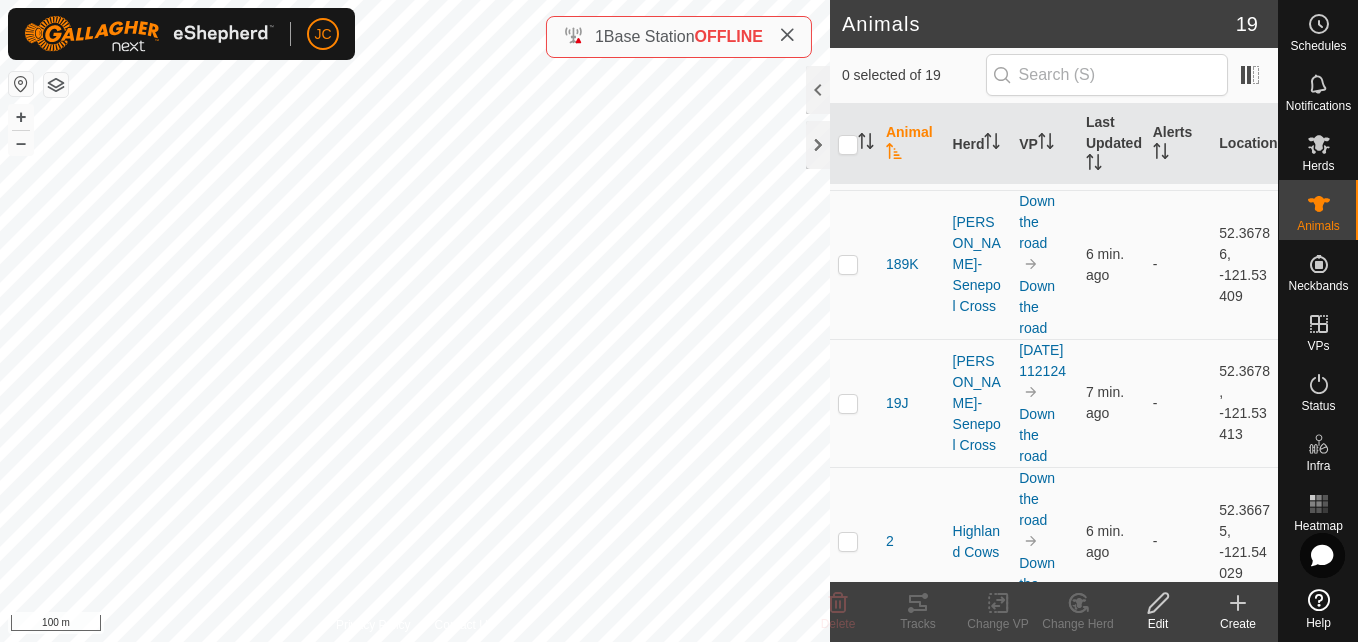 scroll, scrollTop: 0, scrollLeft: 0, axis: both 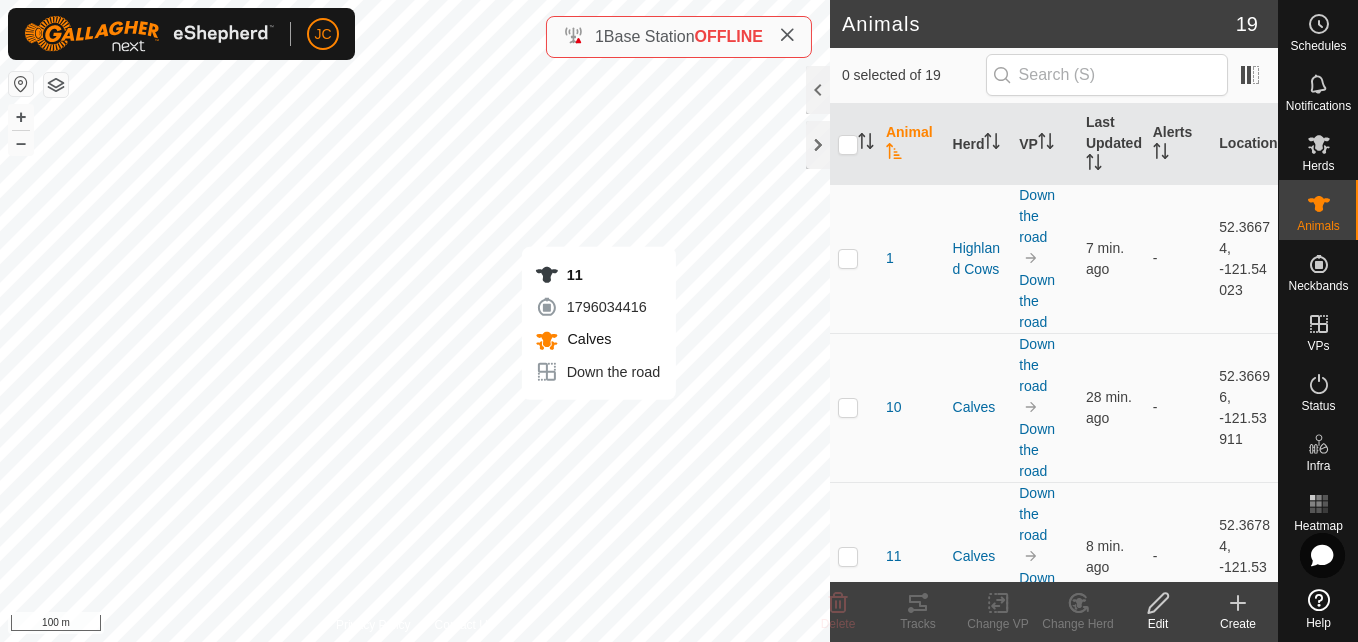 checkbox on "true" 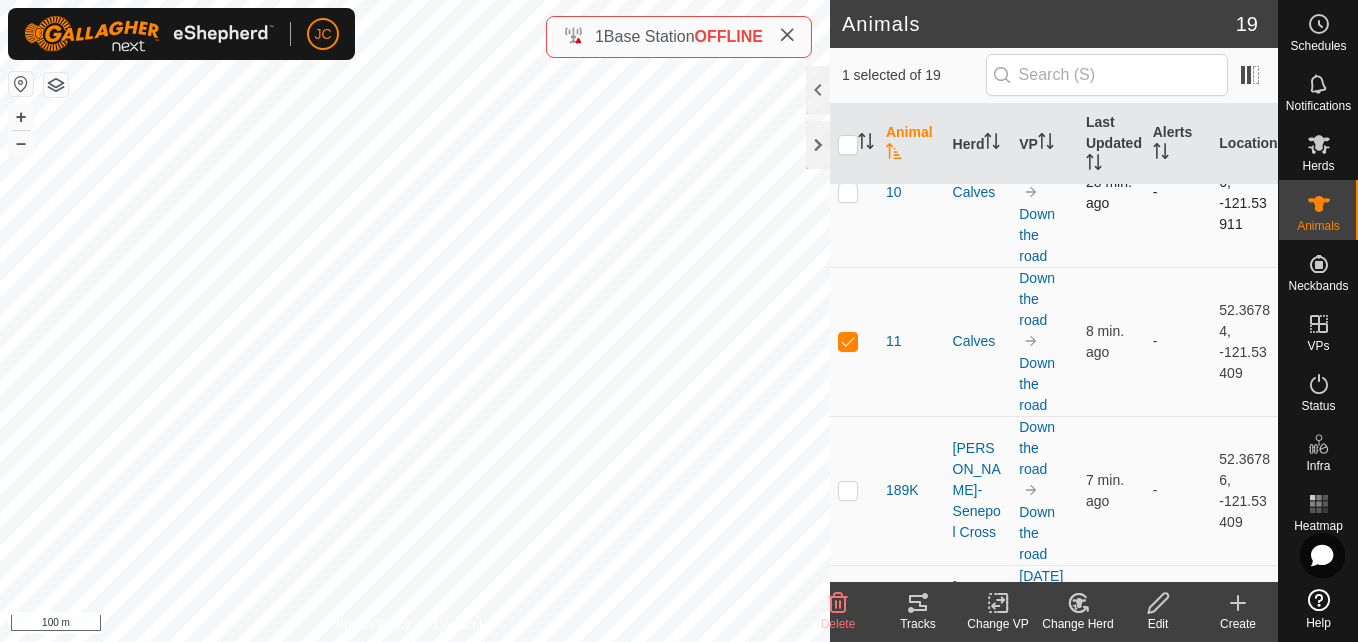 scroll, scrollTop: 219, scrollLeft: 0, axis: vertical 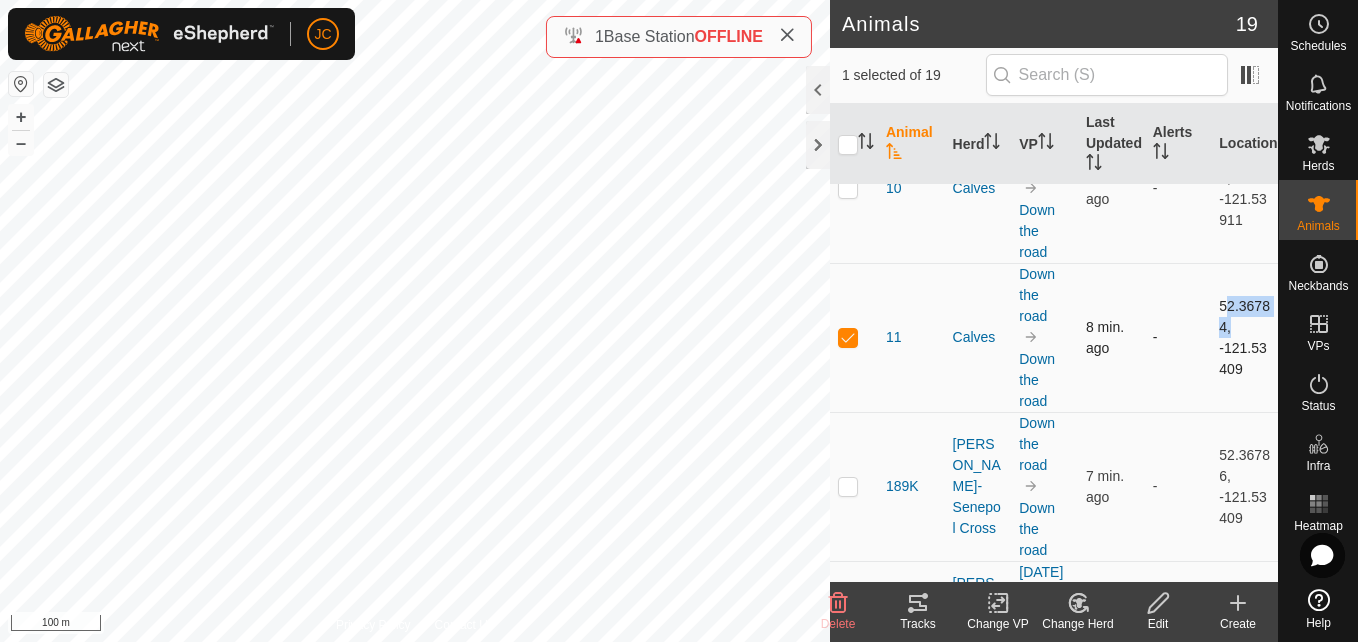 drag, startPoint x: 1206, startPoint y: 306, endPoint x: 1221, endPoint y: 326, distance: 25 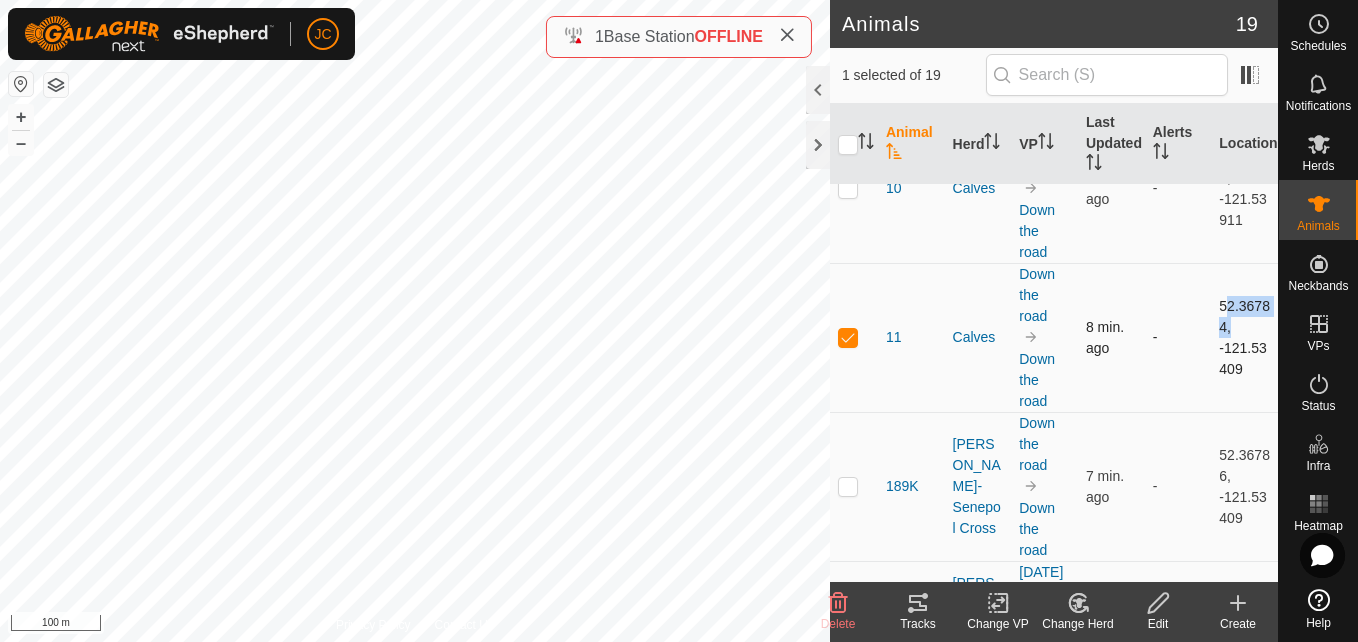 click on "52.36784, -121.53409" at bounding box center [1244, 337] 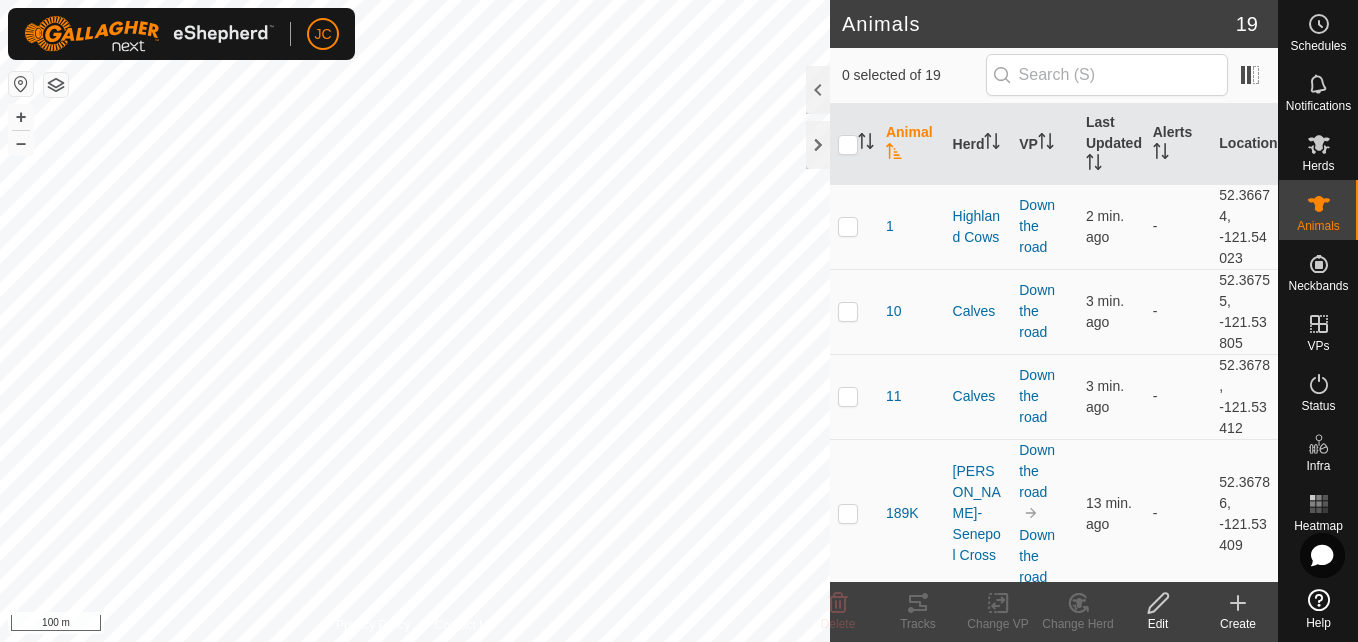 scroll, scrollTop: 0, scrollLeft: 0, axis: both 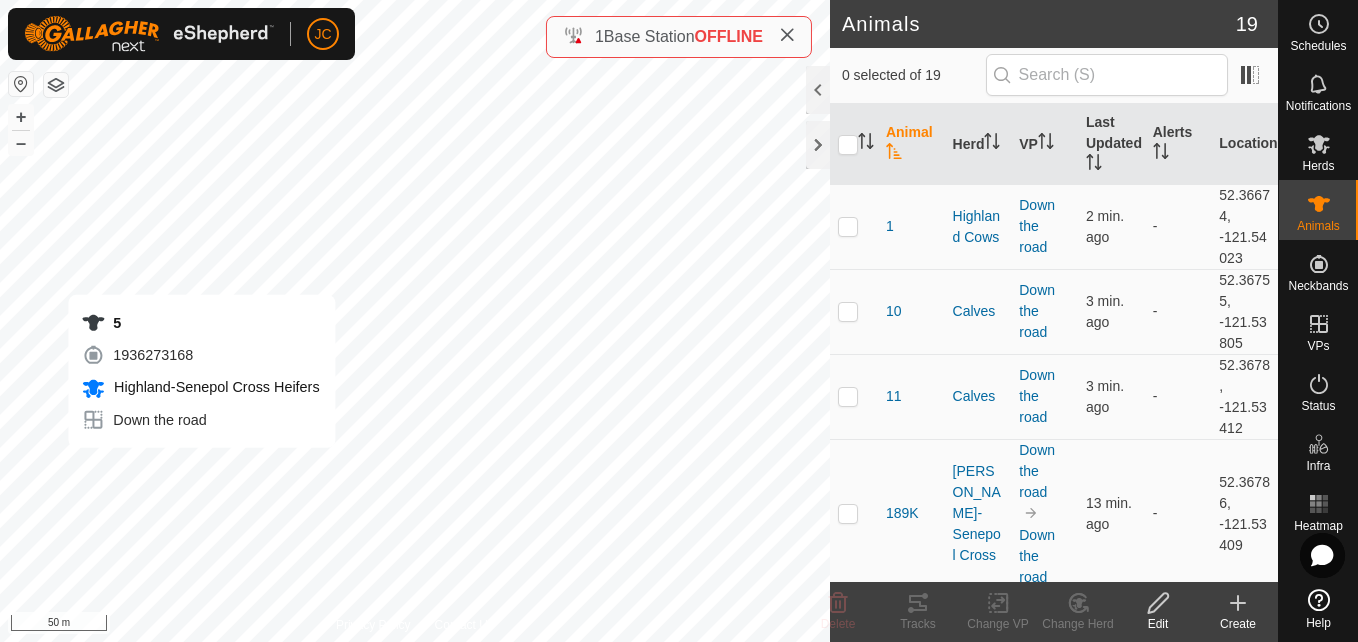checkbox on "true" 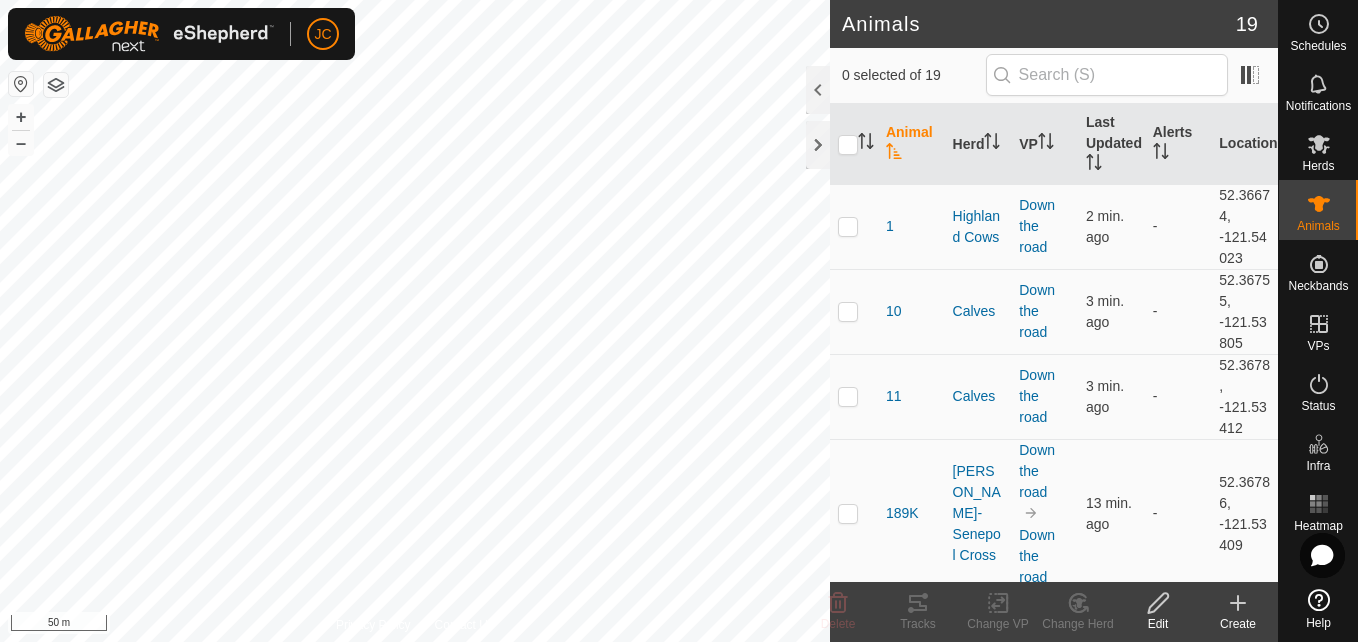 scroll, scrollTop: 0, scrollLeft: 0, axis: both 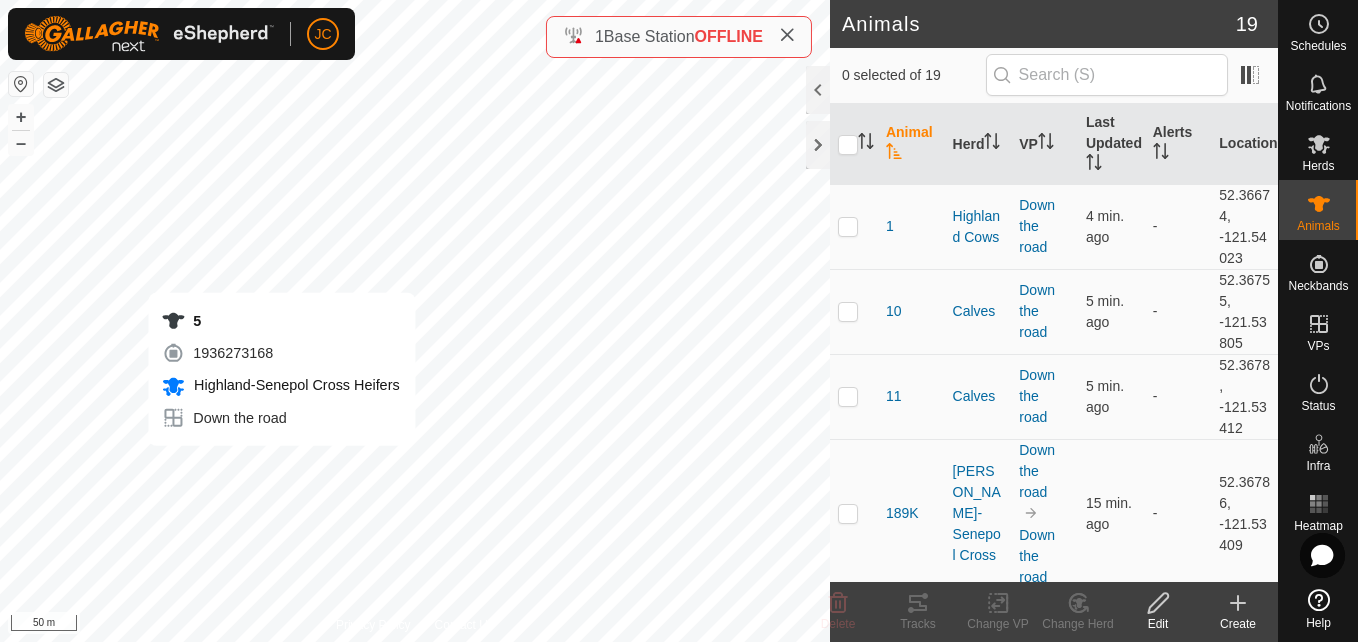 checkbox on "true" 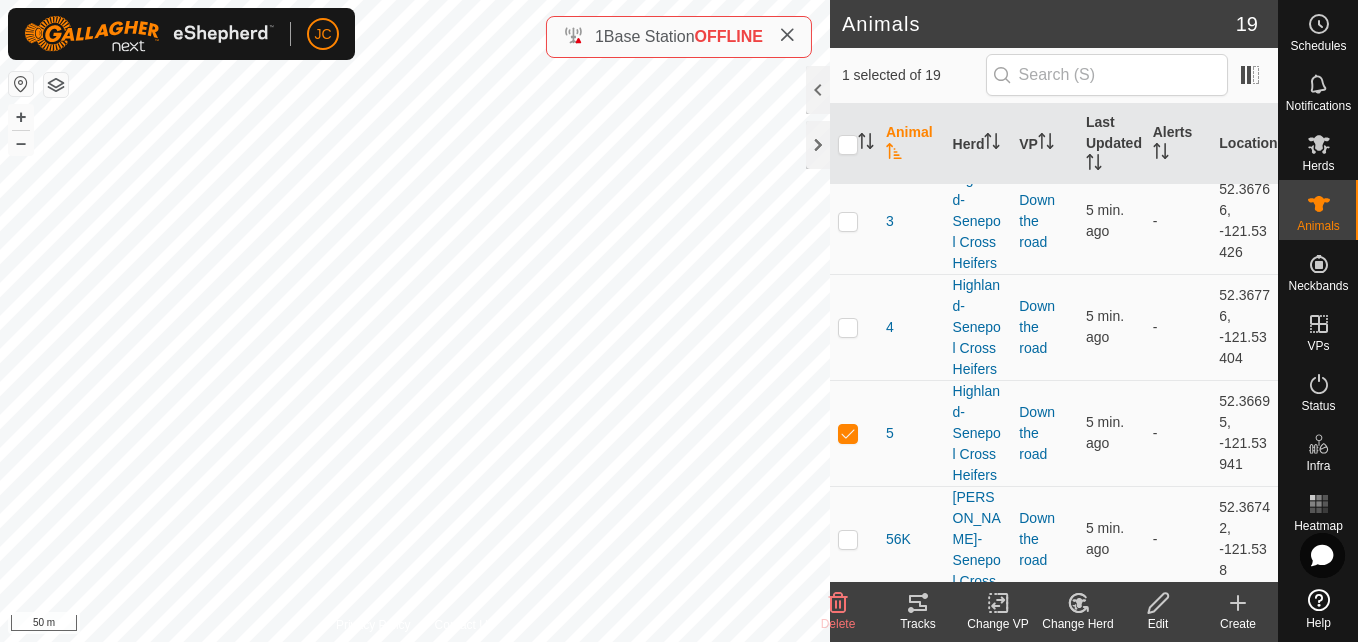 scroll, scrollTop: 867, scrollLeft: 0, axis: vertical 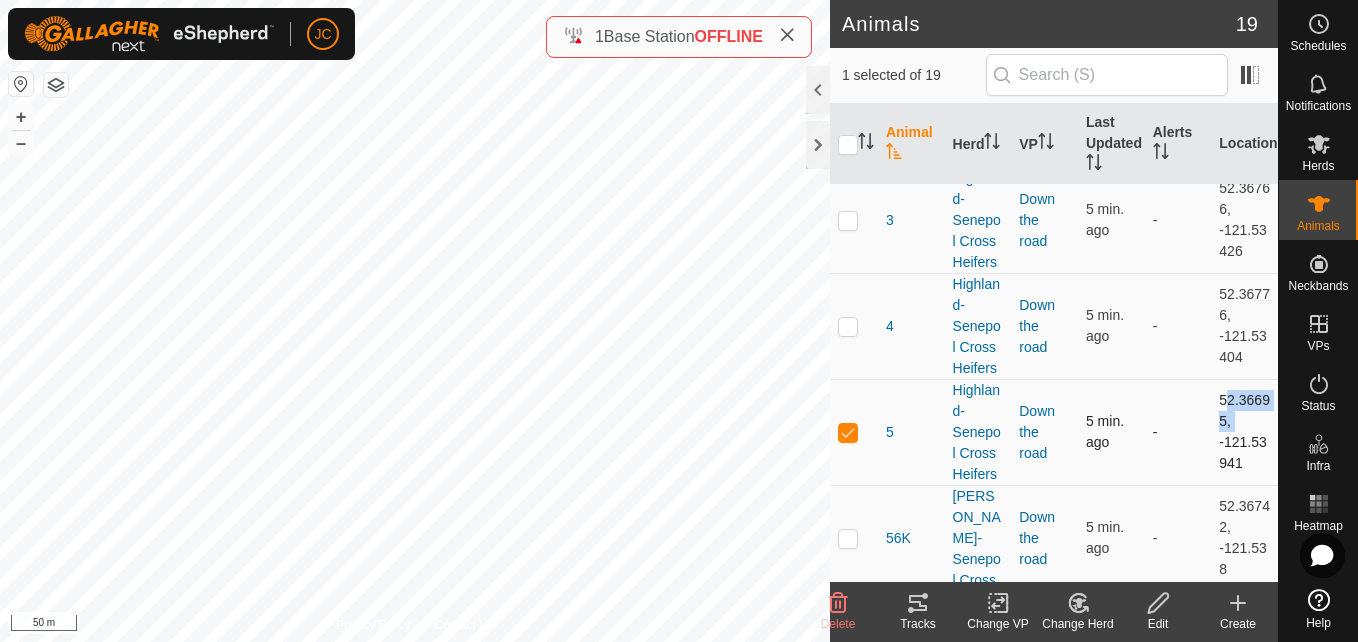 drag, startPoint x: 1210, startPoint y: 357, endPoint x: 1235, endPoint y: 371, distance: 28.653097 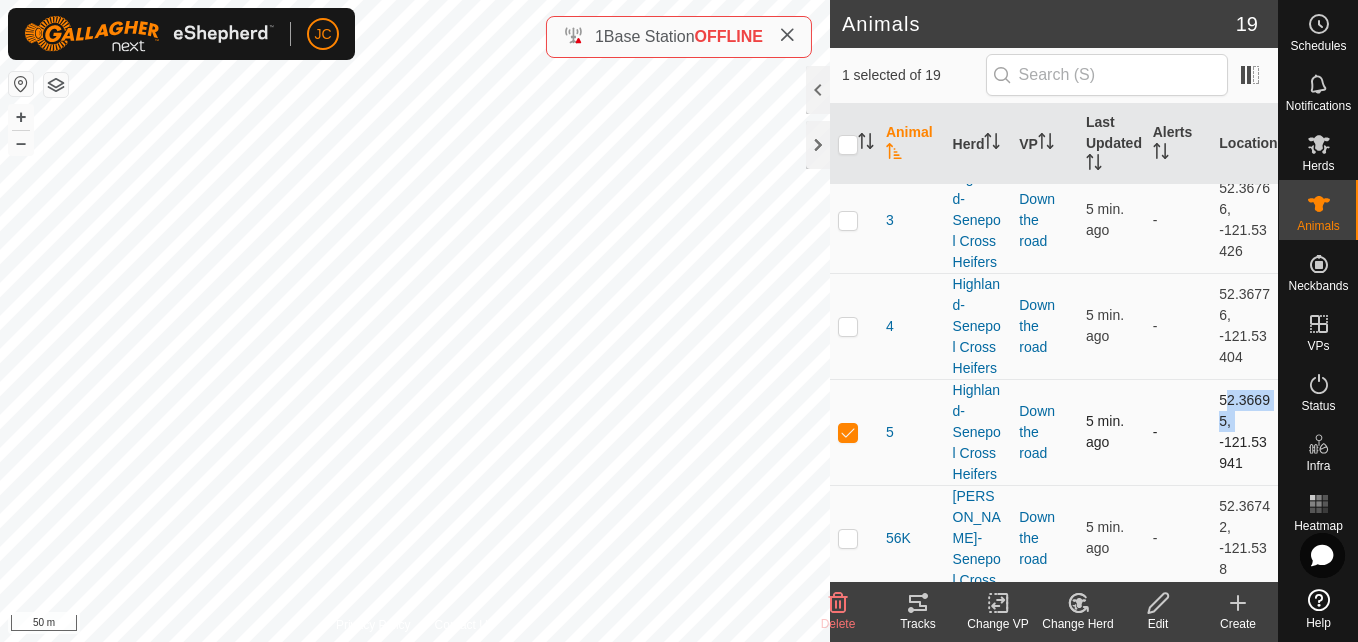 copy on "52.36695," 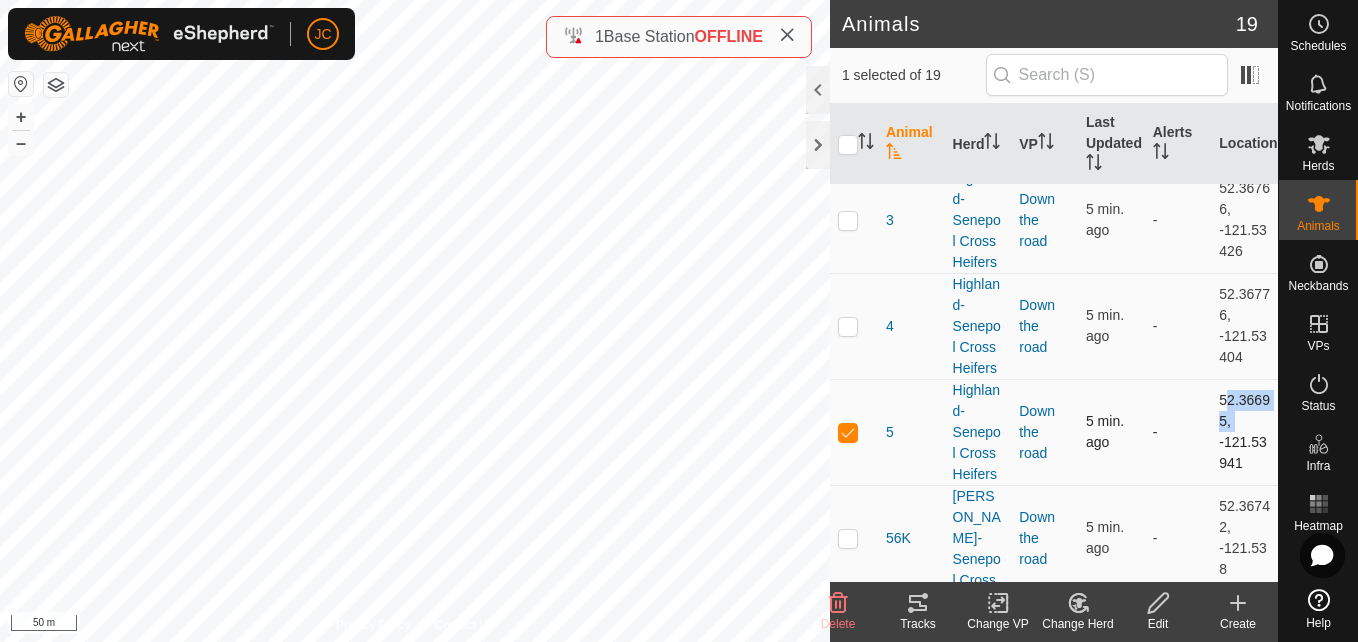 drag, startPoint x: 1201, startPoint y: 398, endPoint x: 1235, endPoint y: 415, distance: 38.013157 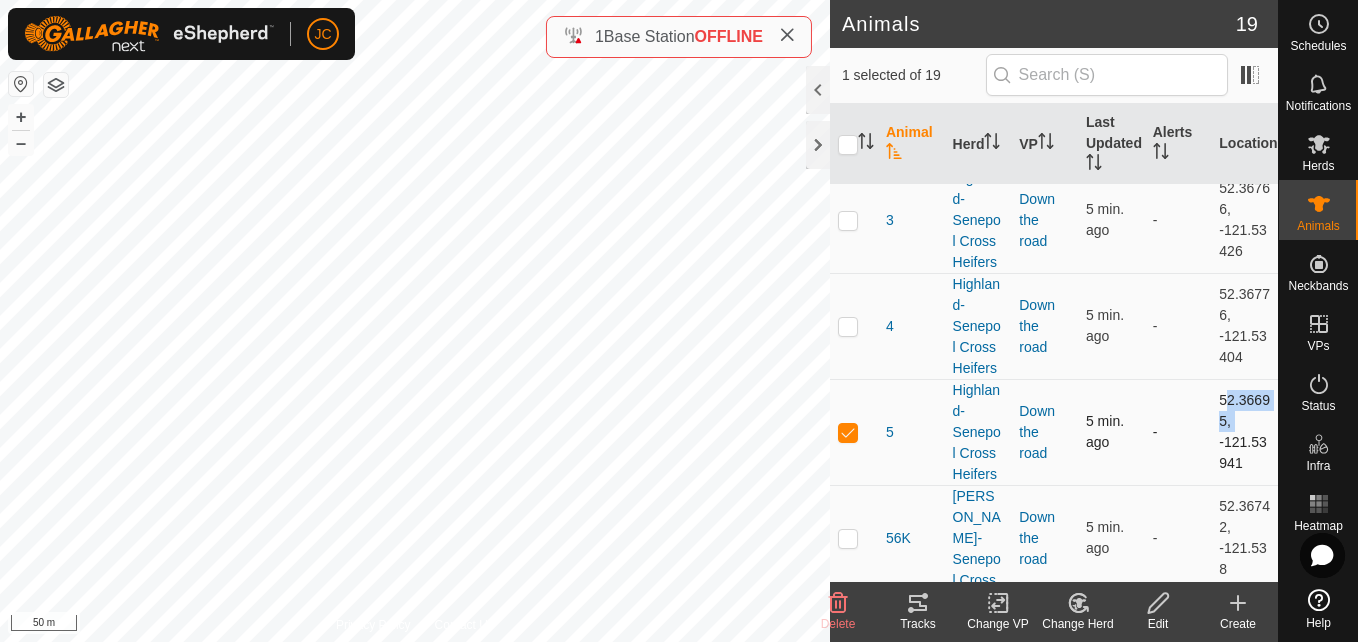 click on "52.36695, -121.53941" at bounding box center (1244, 432) 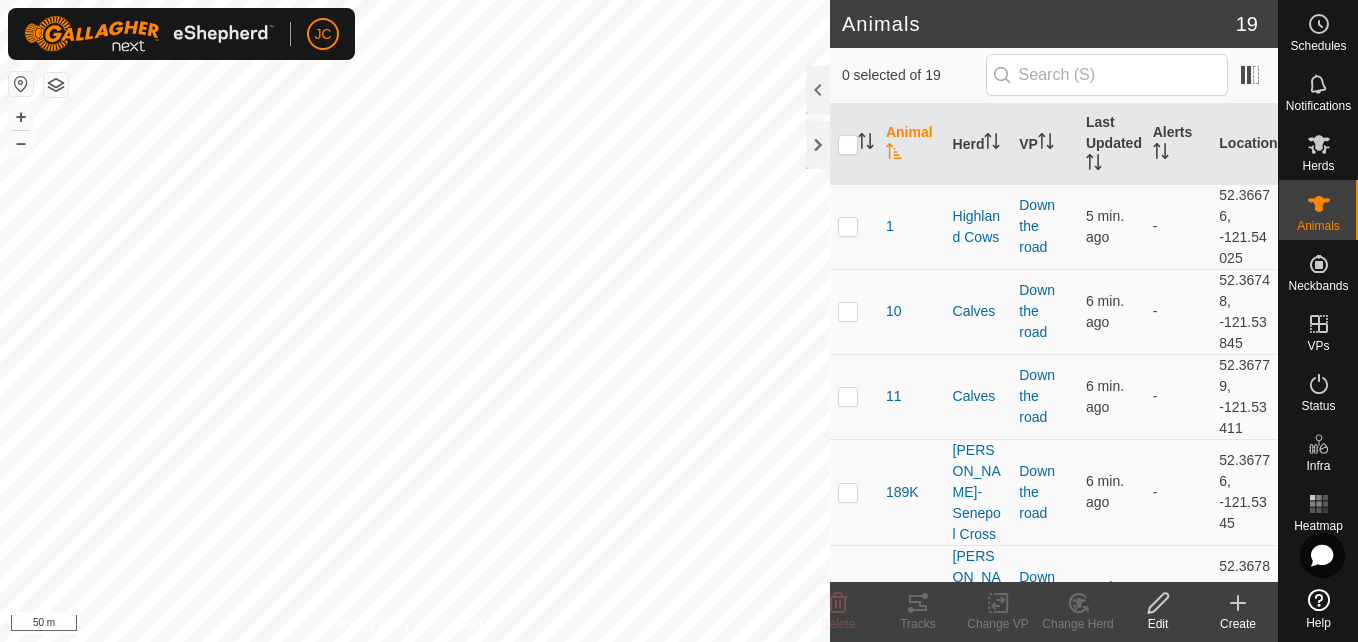 scroll, scrollTop: 0, scrollLeft: 0, axis: both 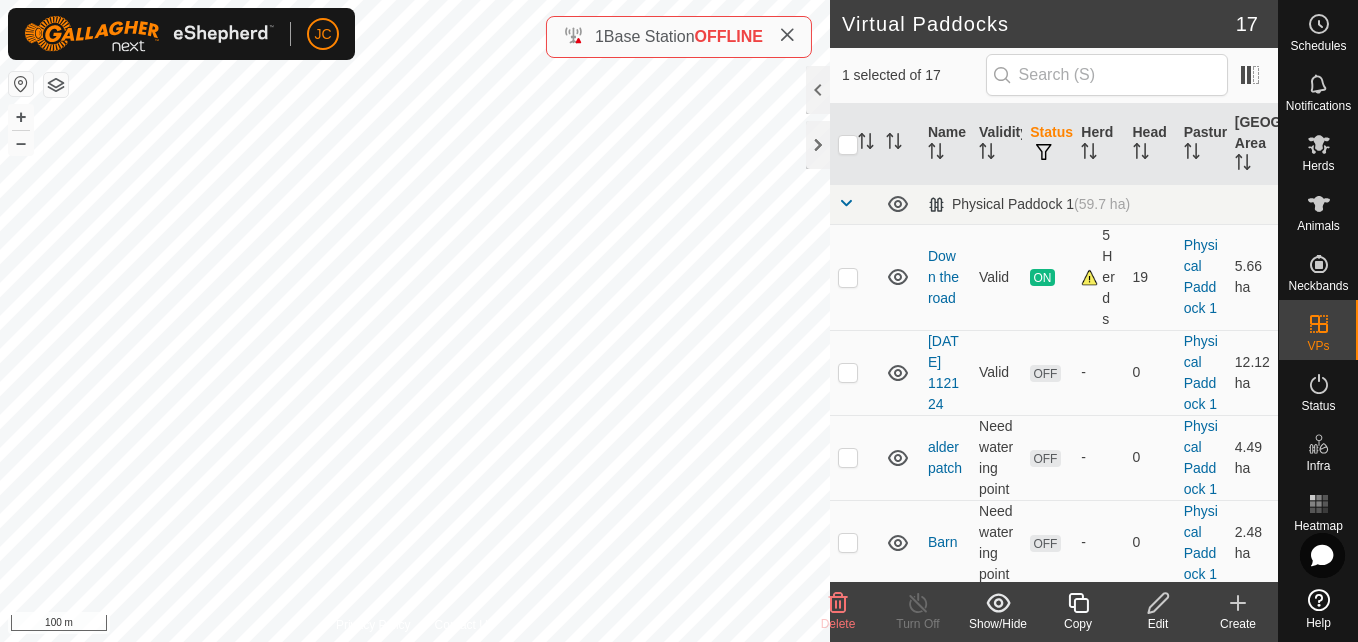 checkbox on "true" 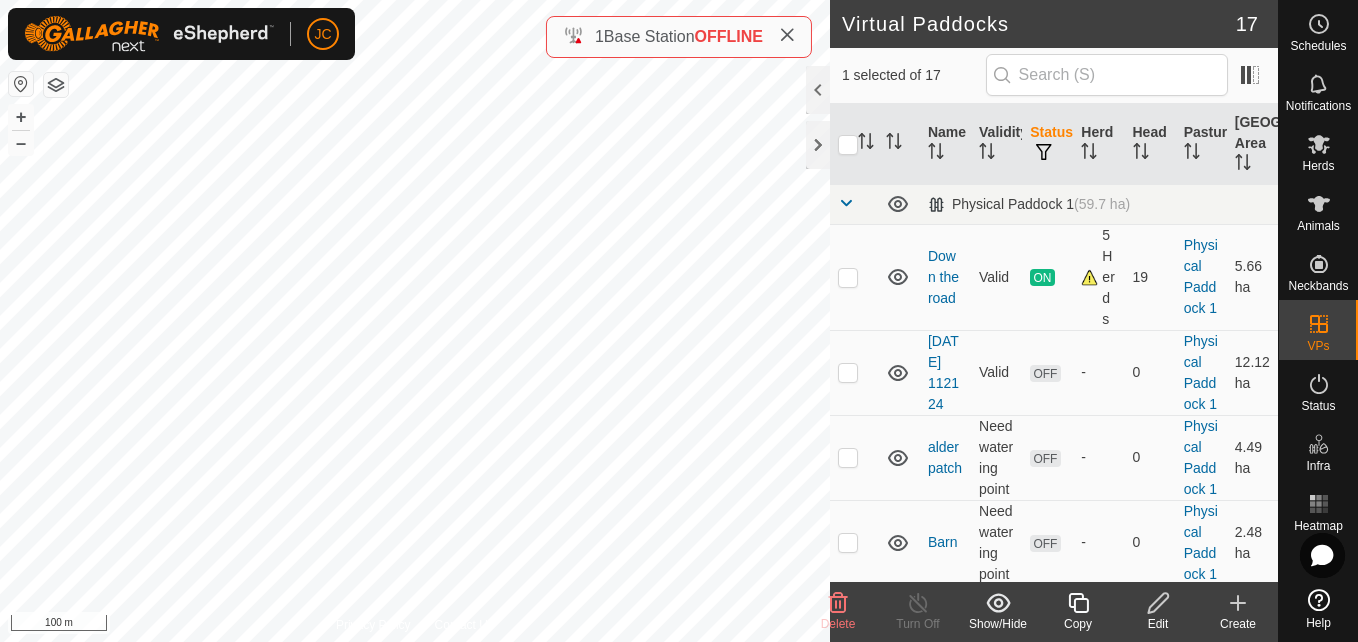 checkbox on "false" 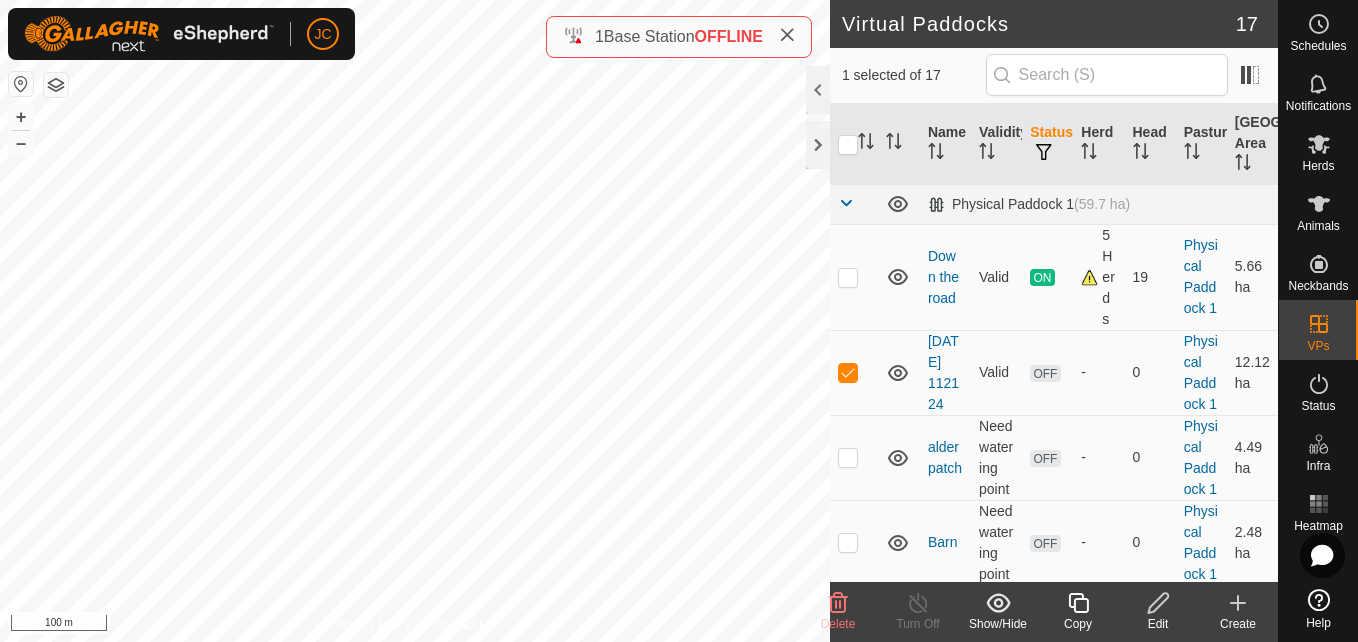 checkbox on "false" 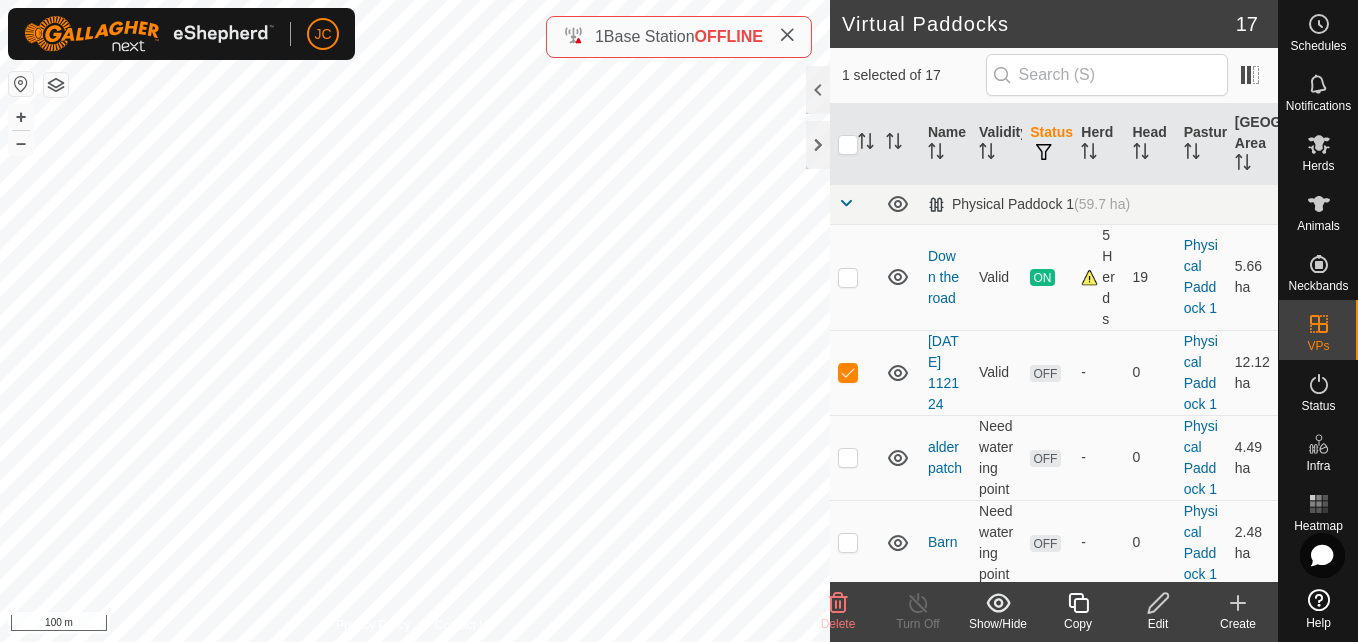 checkbox on "true" 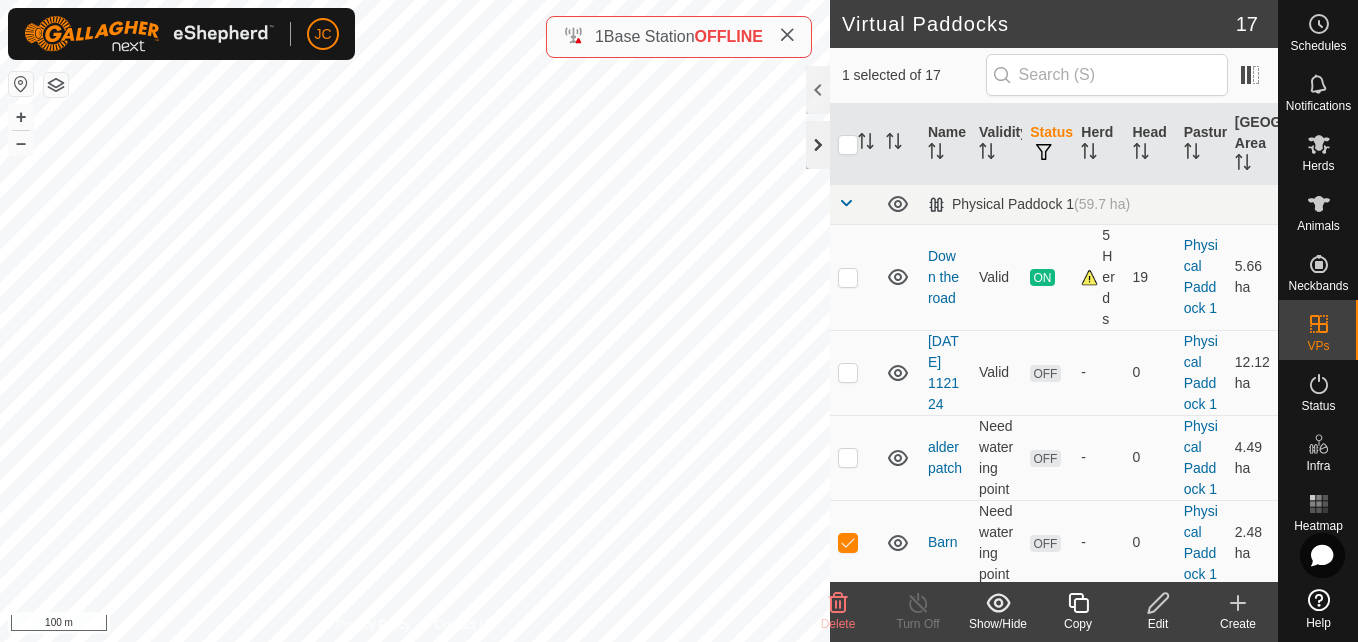 click 